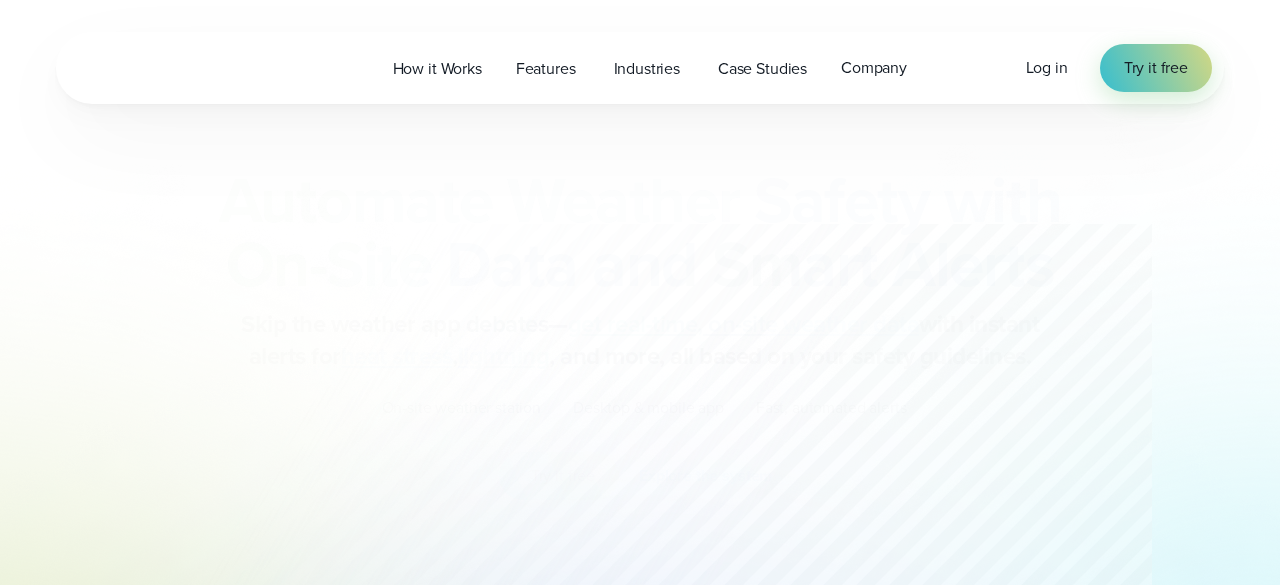 scroll, scrollTop: 0, scrollLeft: 0, axis: both 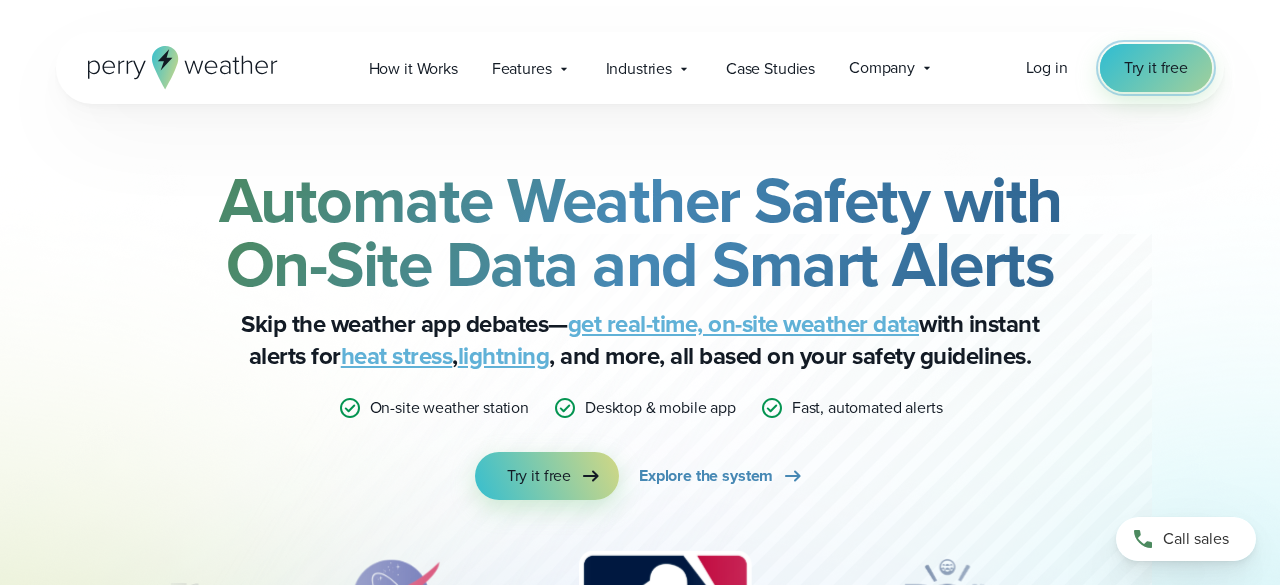 click on "Try it free" at bounding box center (1156, 68) 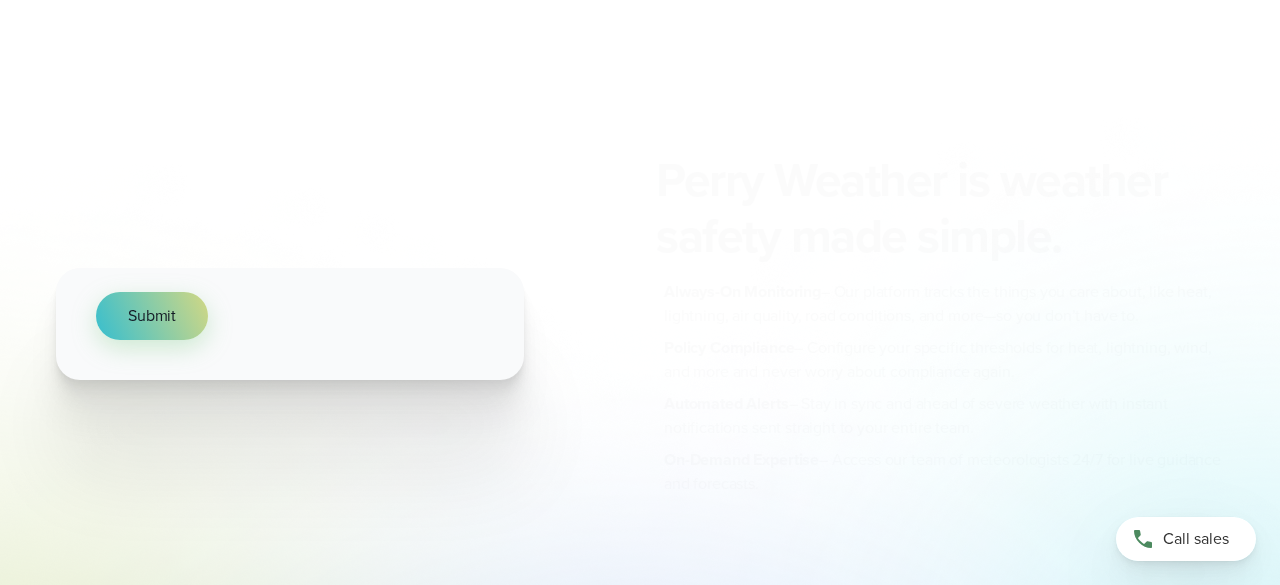 scroll, scrollTop: 0, scrollLeft: 0, axis: both 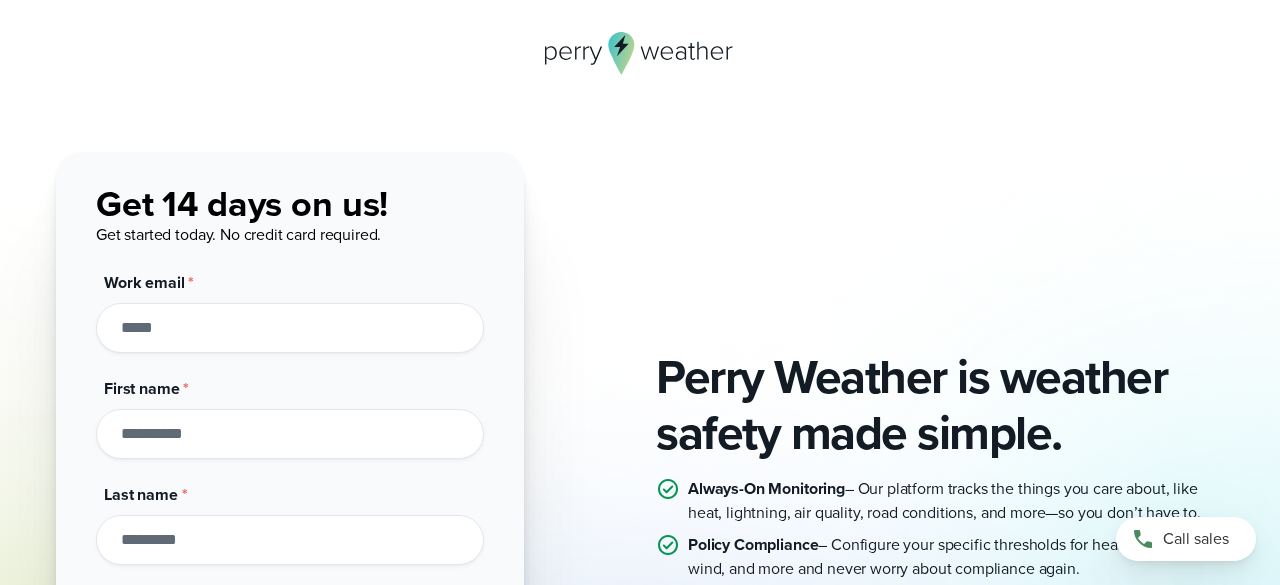 click on "Work email *" at bounding box center (290, 328) 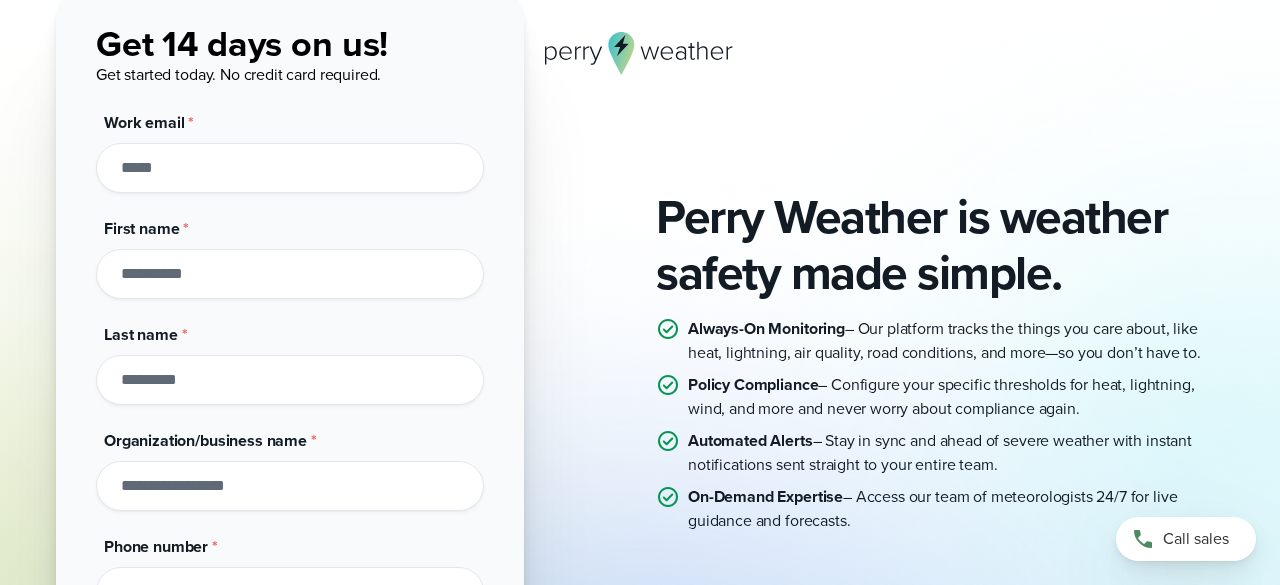 scroll, scrollTop: 0, scrollLeft: 0, axis: both 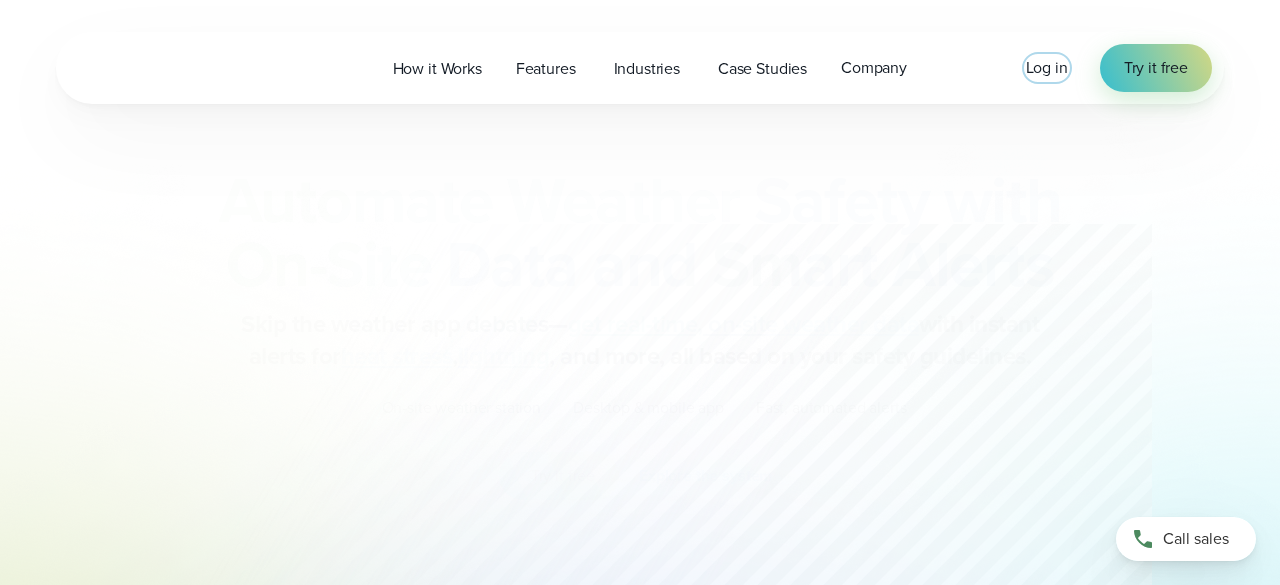 click on "Log in" at bounding box center [1047, 67] 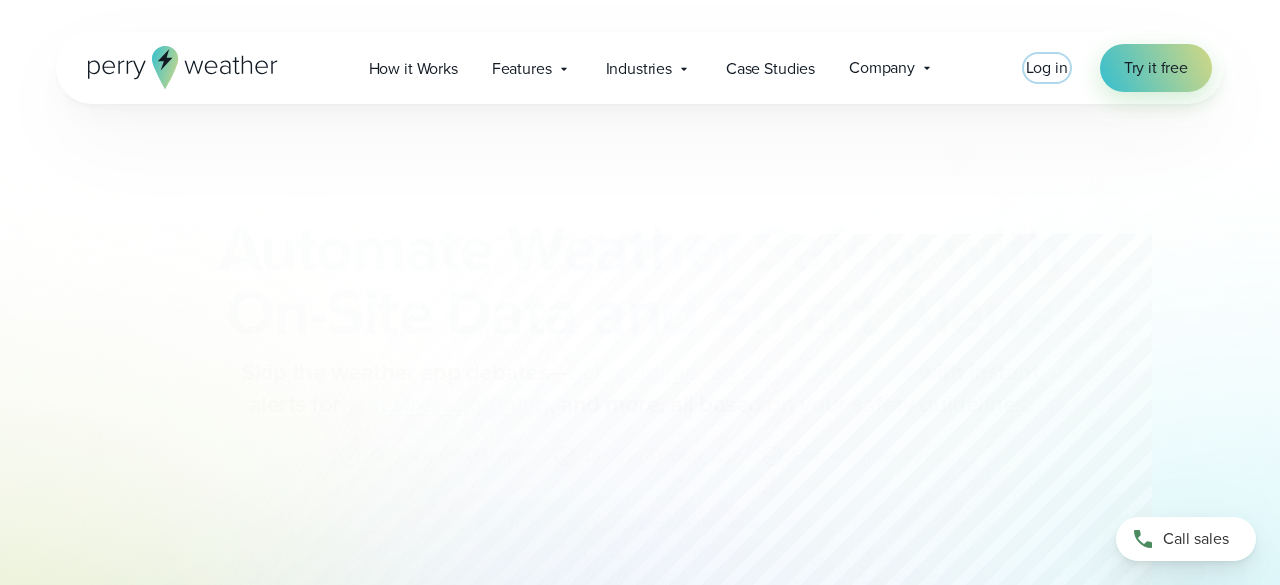 scroll, scrollTop: 0, scrollLeft: 0, axis: both 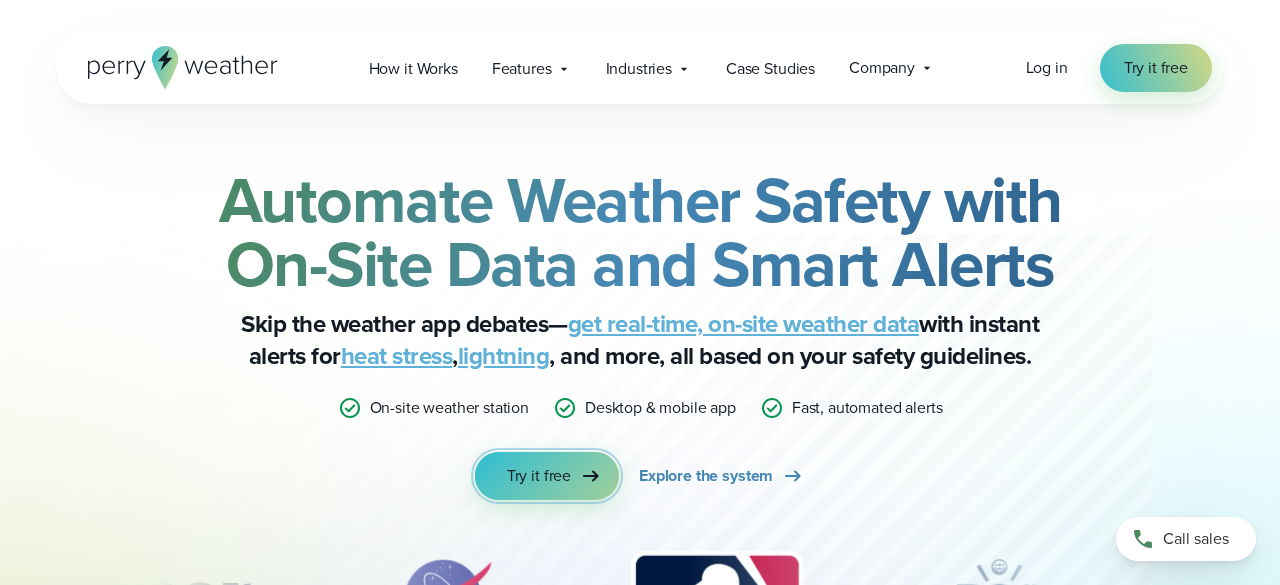 click on "Try it free" at bounding box center (547, 476) 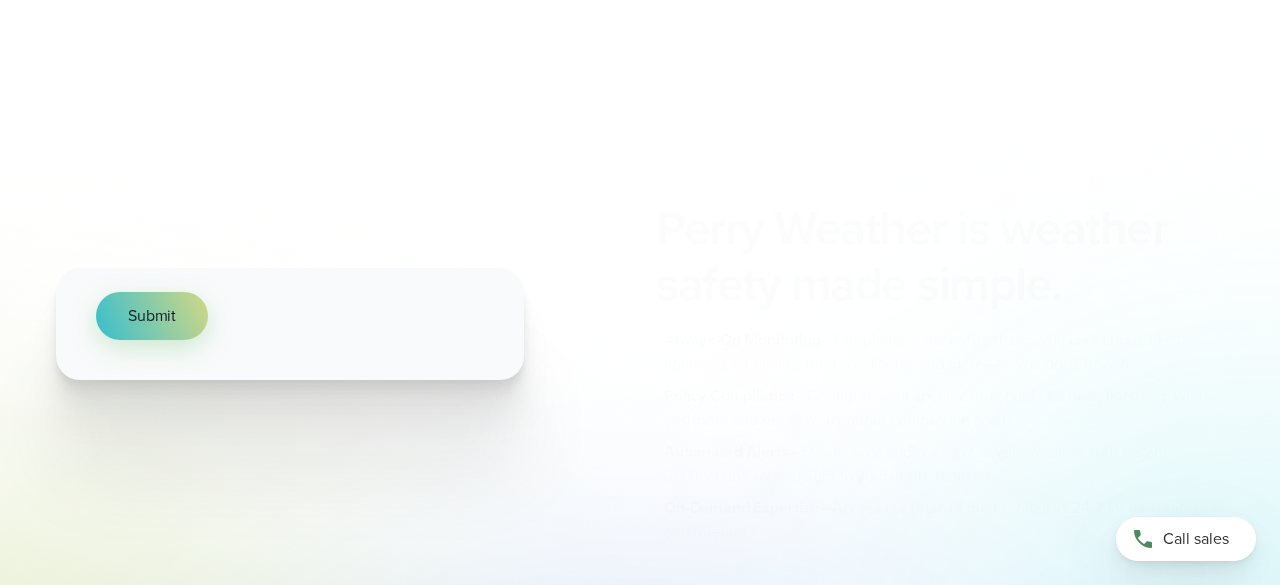 scroll, scrollTop: 0, scrollLeft: 0, axis: both 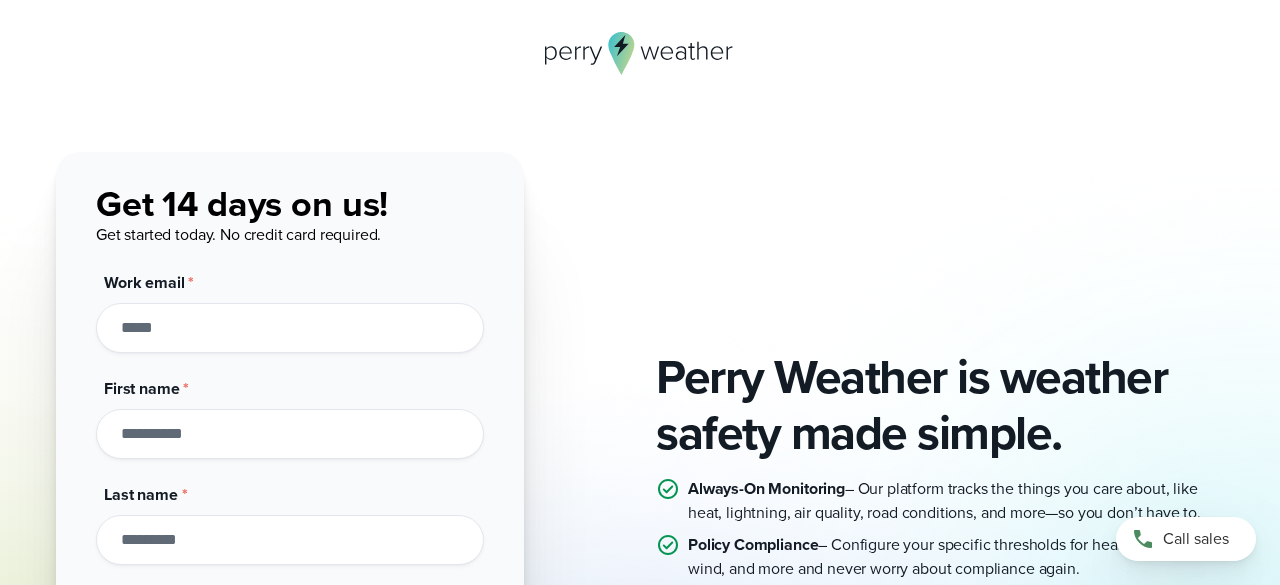 click on "Work email *" at bounding box center [290, 328] 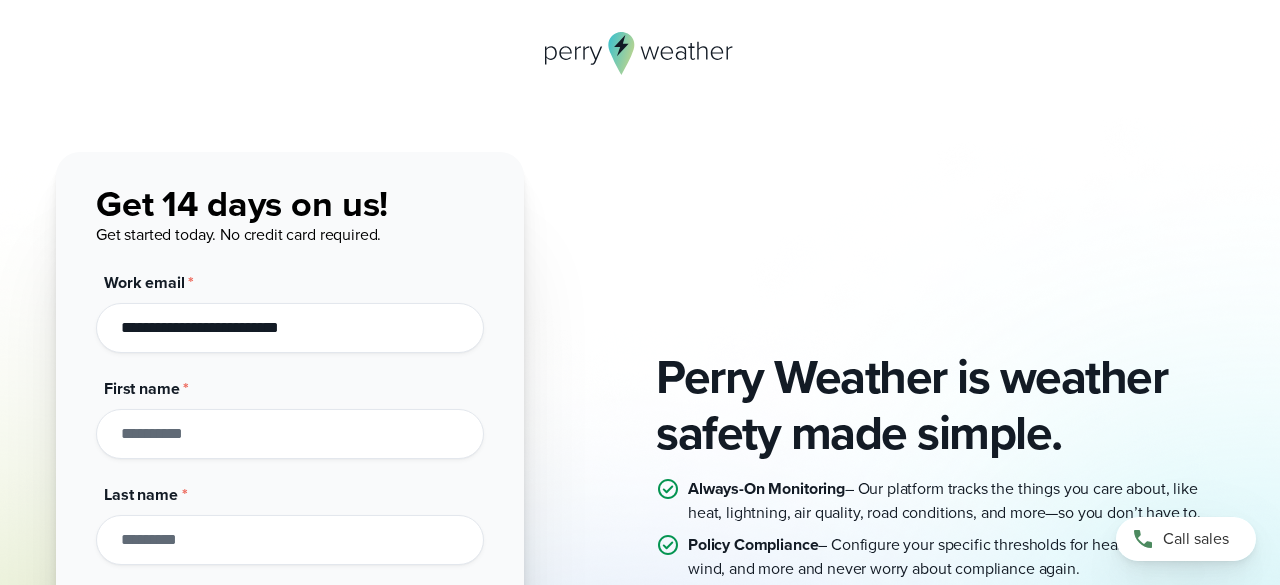 type on "**********" 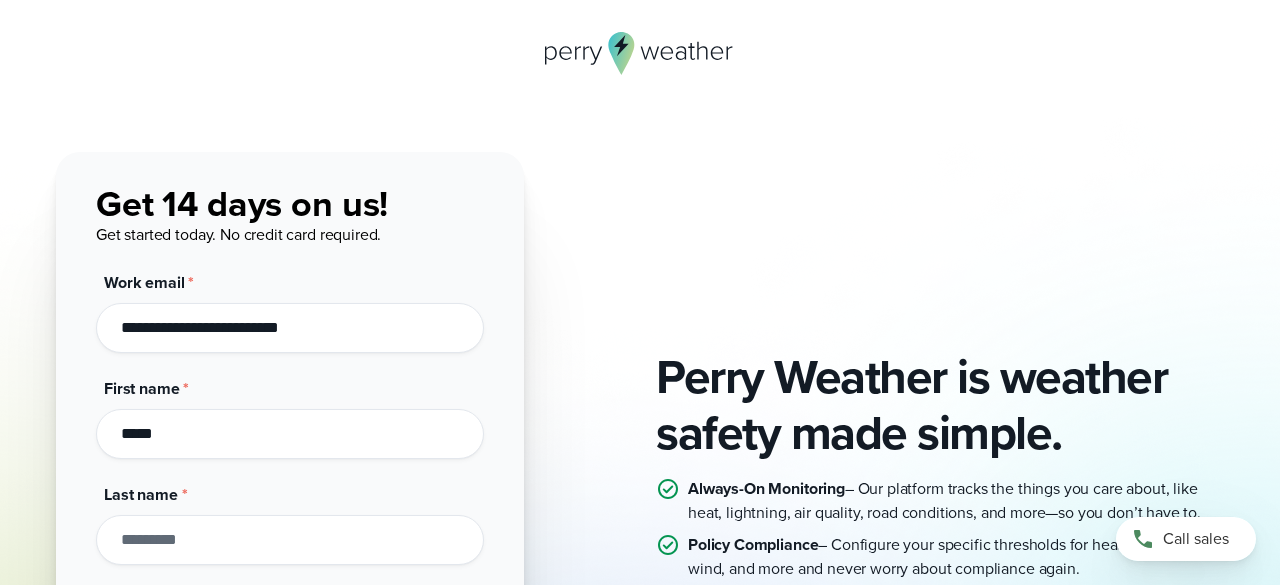 type on "*****" 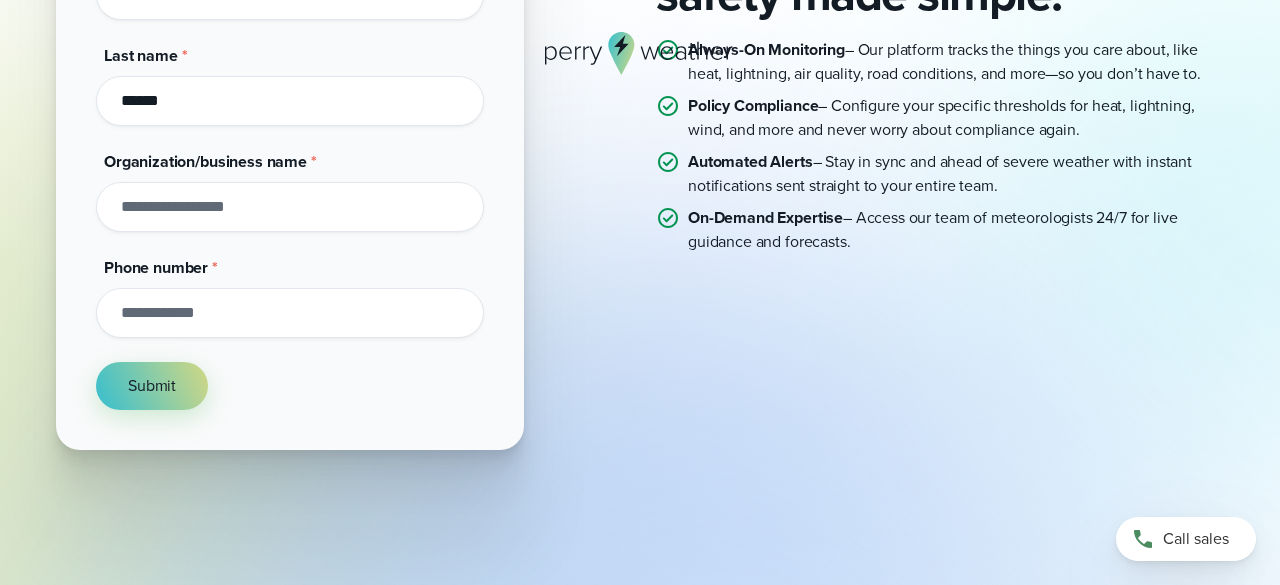 scroll, scrollTop: 462, scrollLeft: 0, axis: vertical 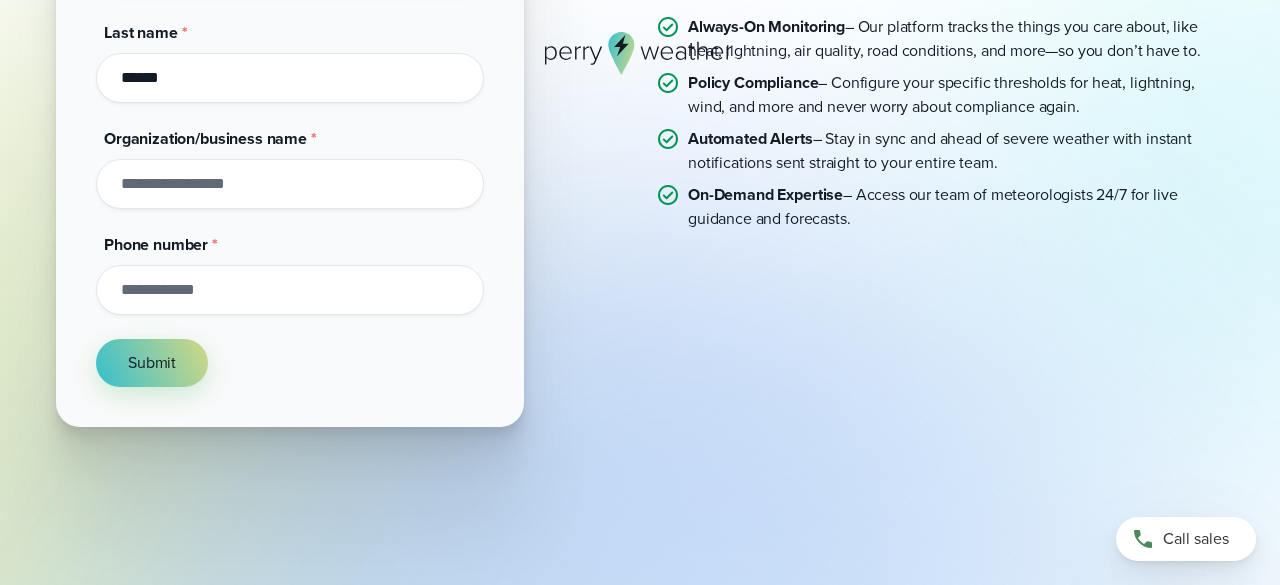 type on "******" 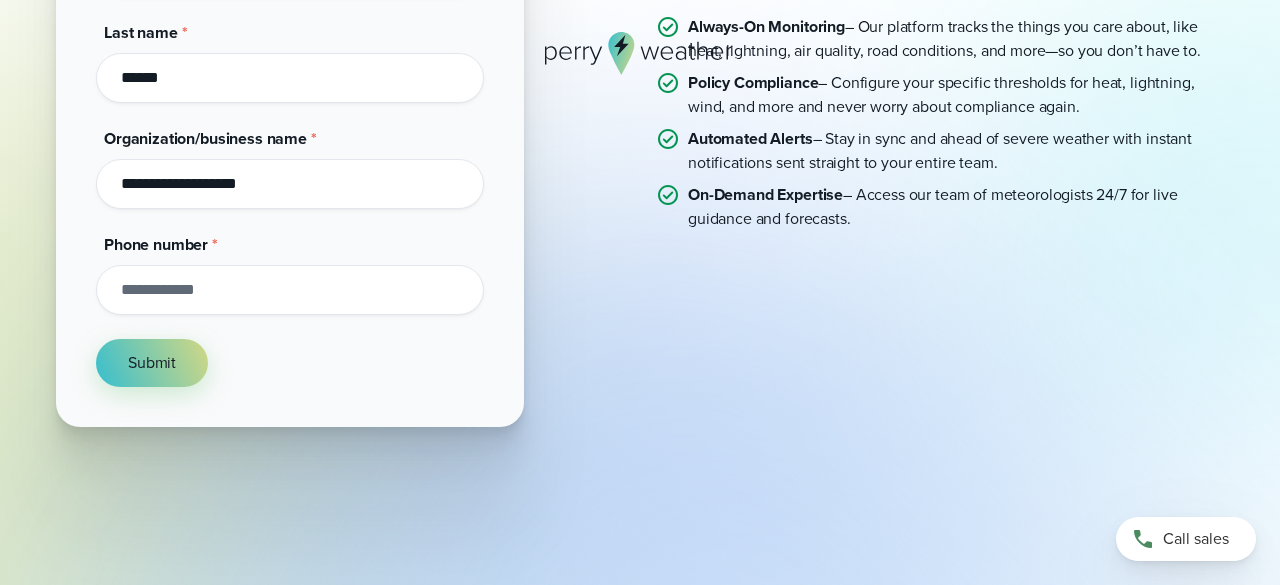 type on "**********" 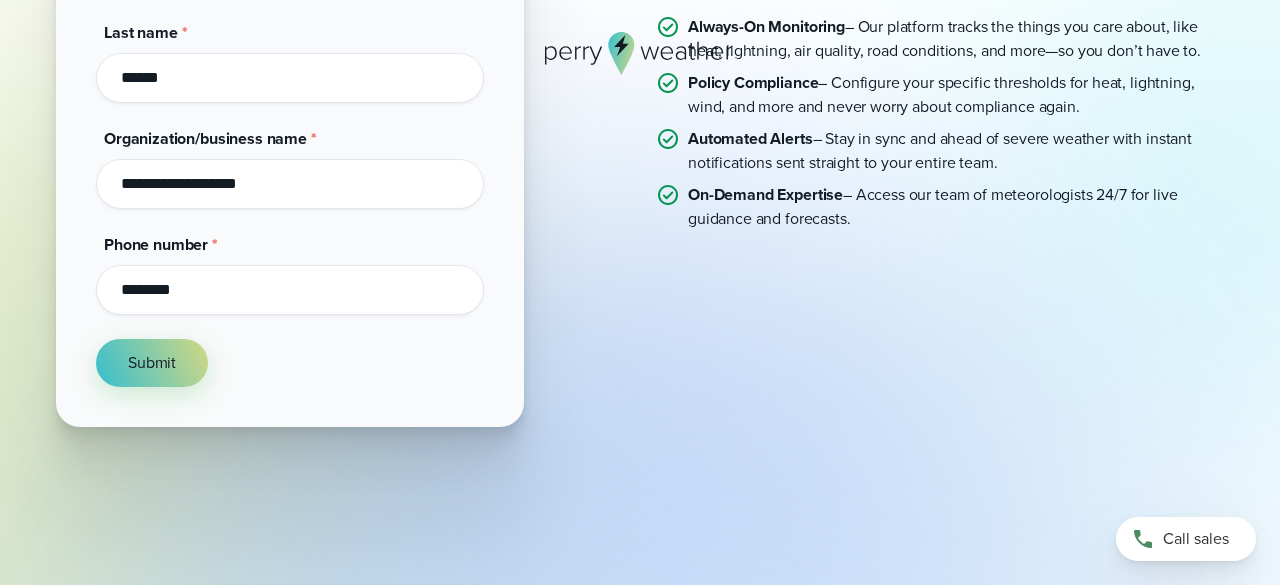 scroll, scrollTop: 462, scrollLeft: 0, axis: vertical 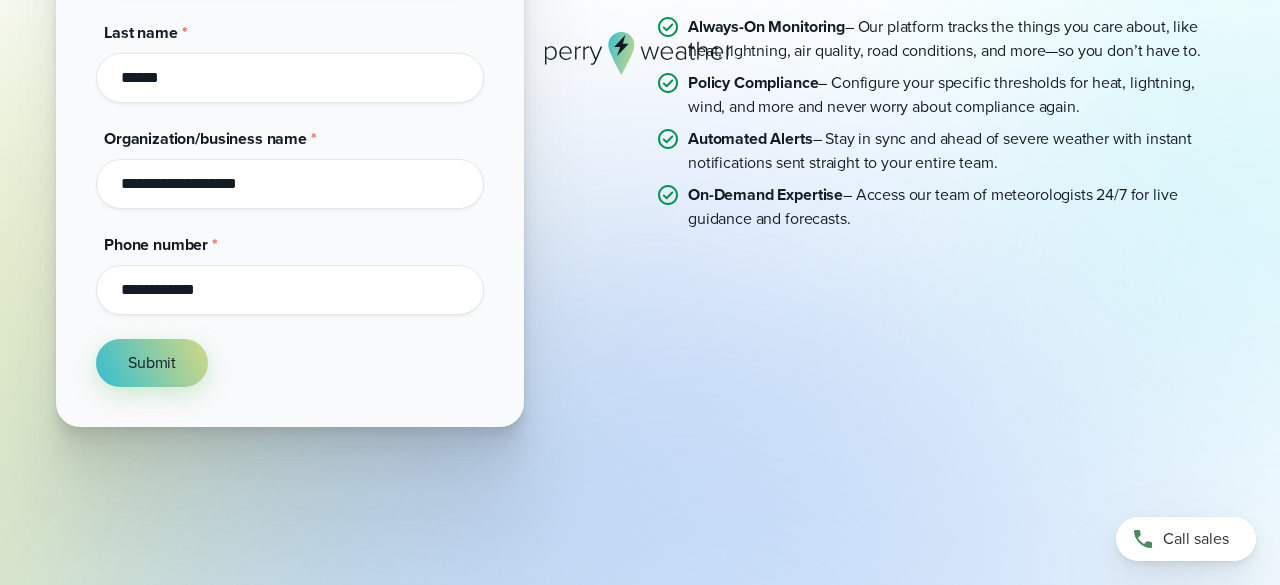 type on "**********" 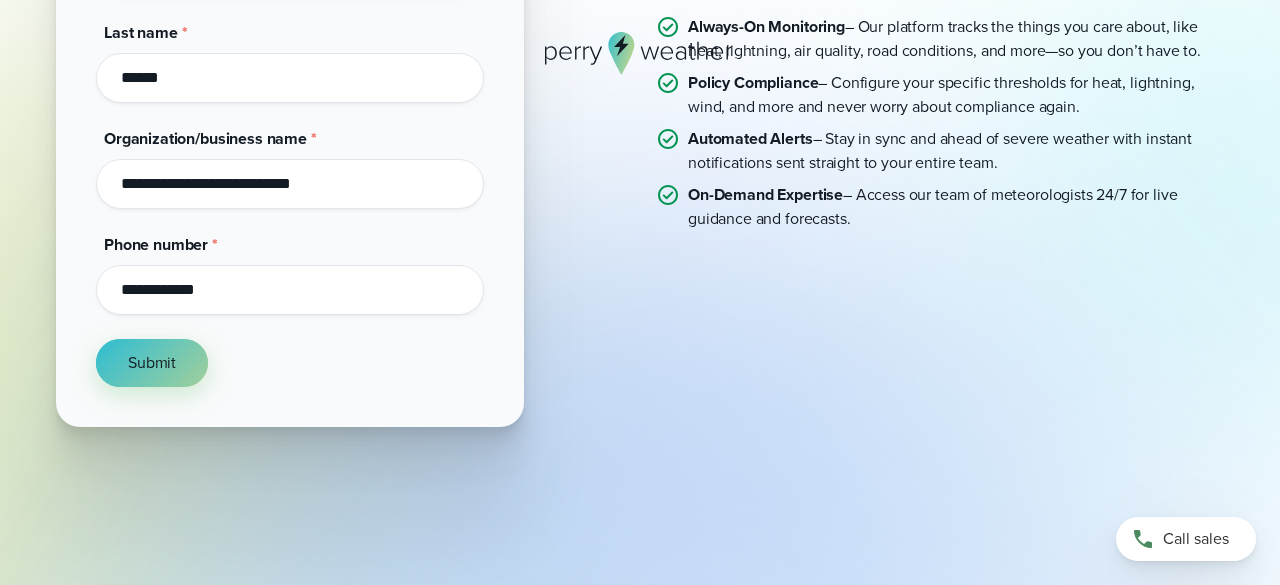 type on "**********" 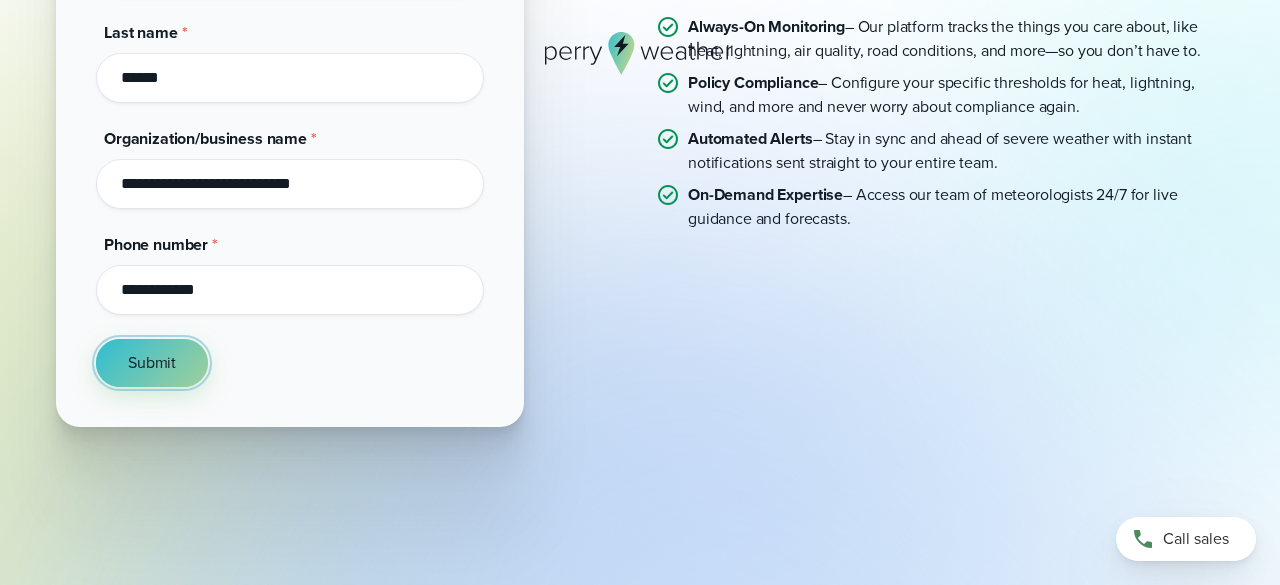 click on "Submit" at bounding box center [152, 363] 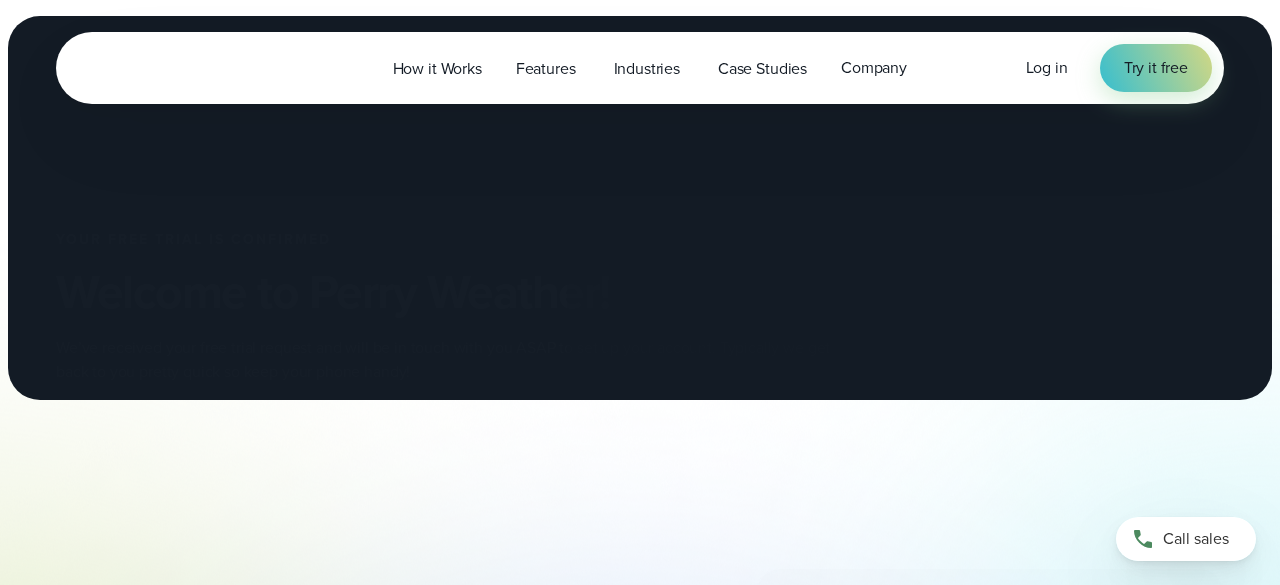 scroll, scrollTop: 0, scrollLeft: 0, axis: both 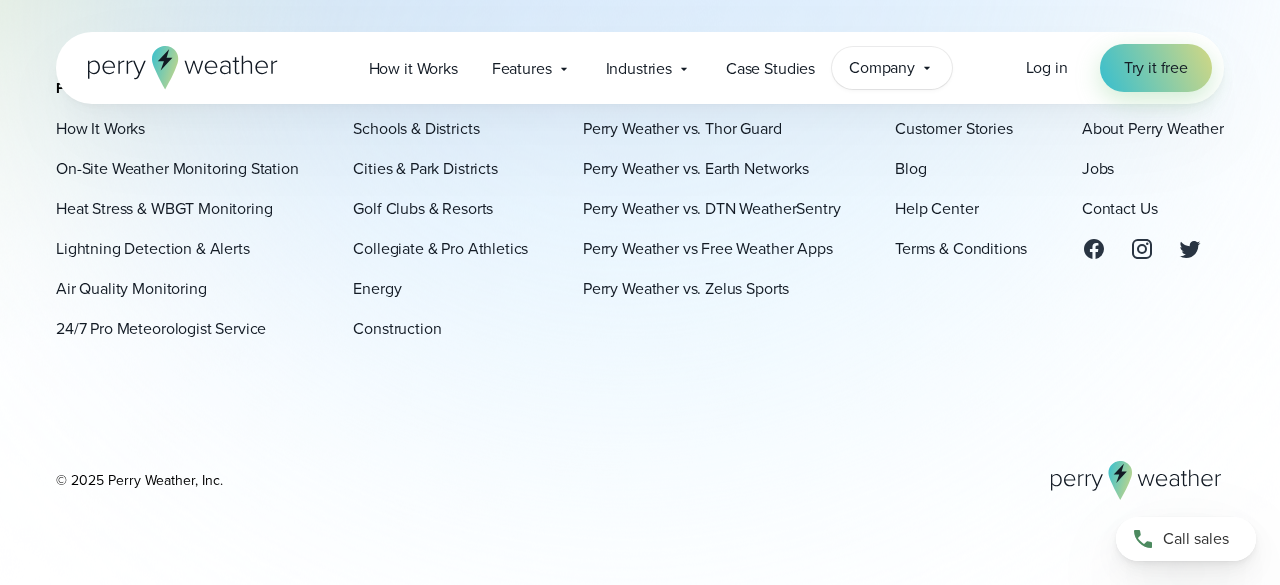 click on "Company" at bounding box center (882, 68) 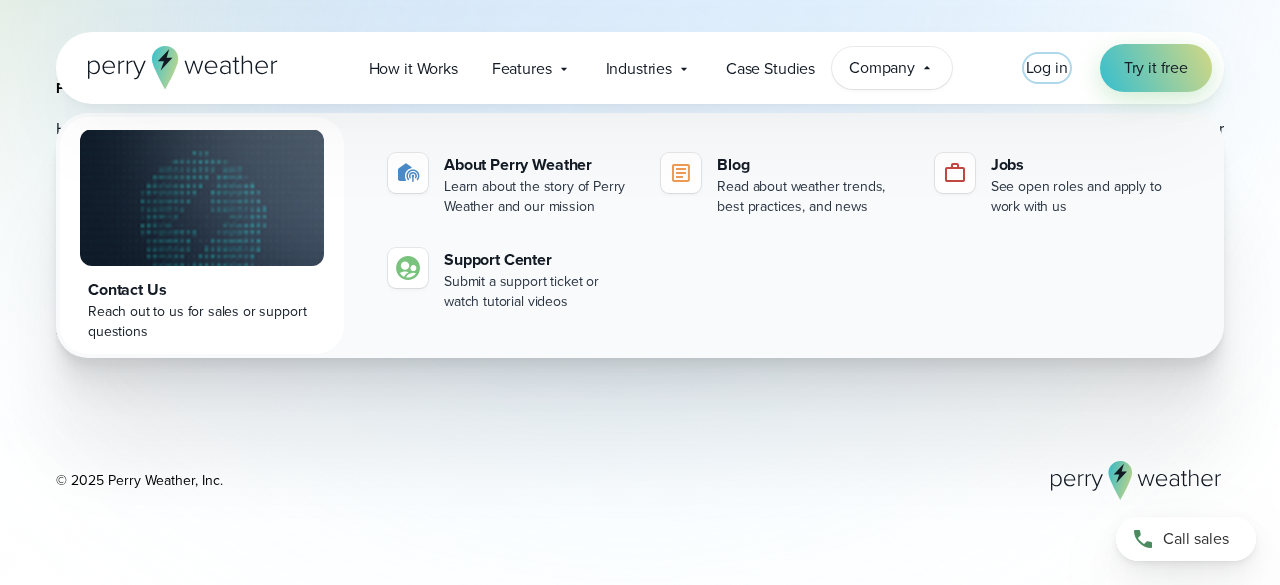 click on "Log in" at bounding box center [1047, 67] 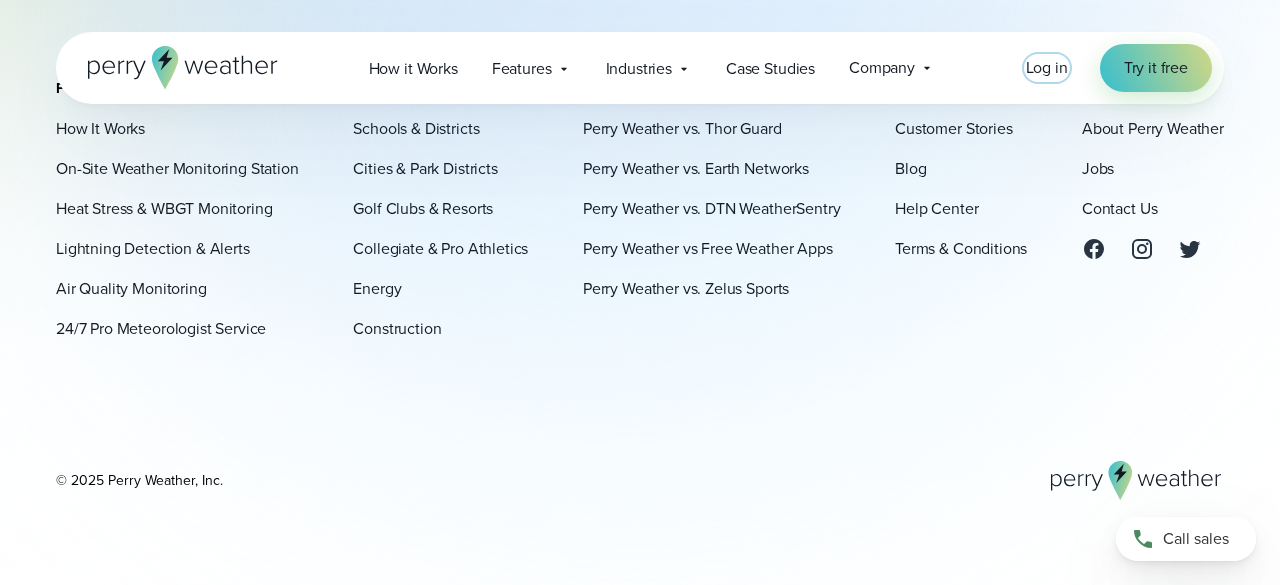 click on "Log in" at bounding box center (1047, 67) 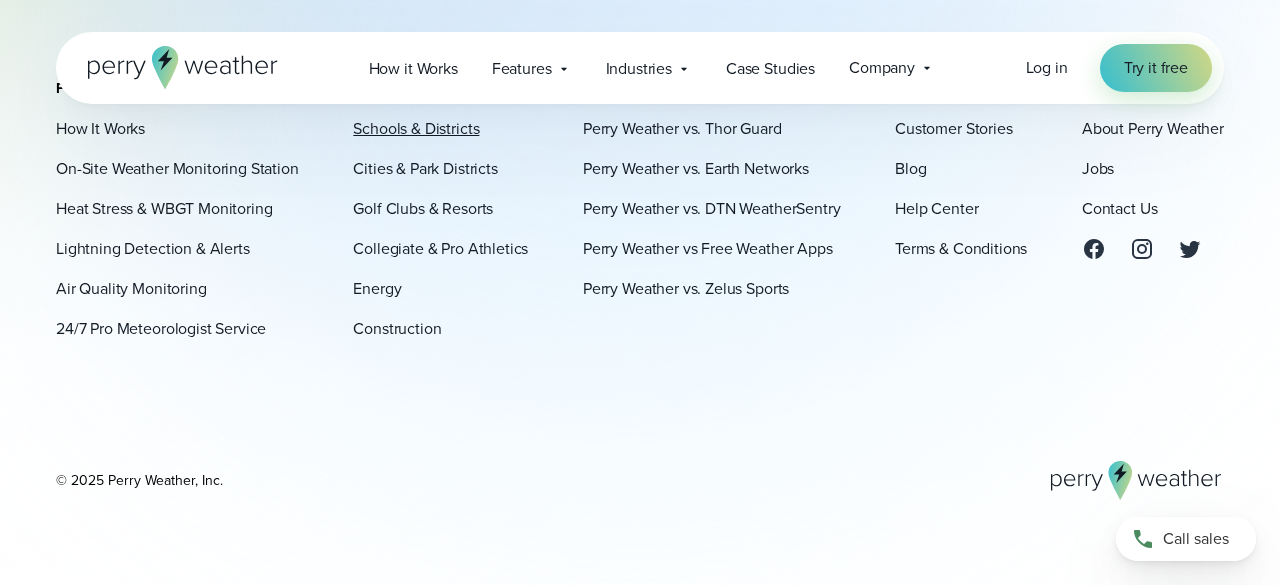 click on "Schools & Districts" at bounding box center (416, 129) 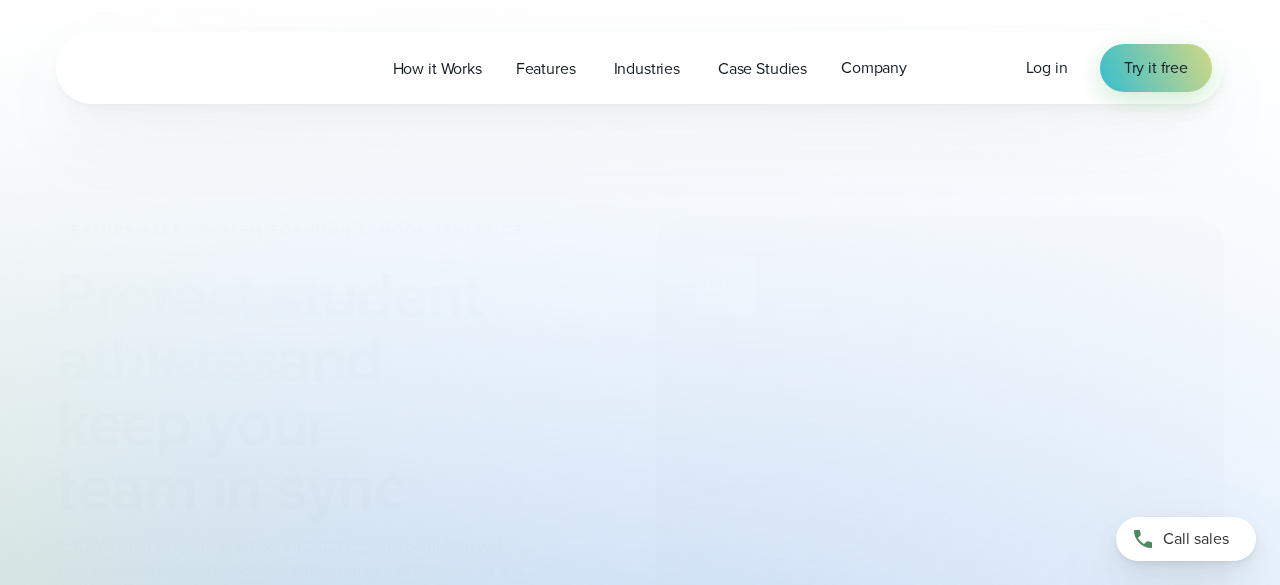 scroll, scrollTop: 0, scrollLeft: 0, axis: both 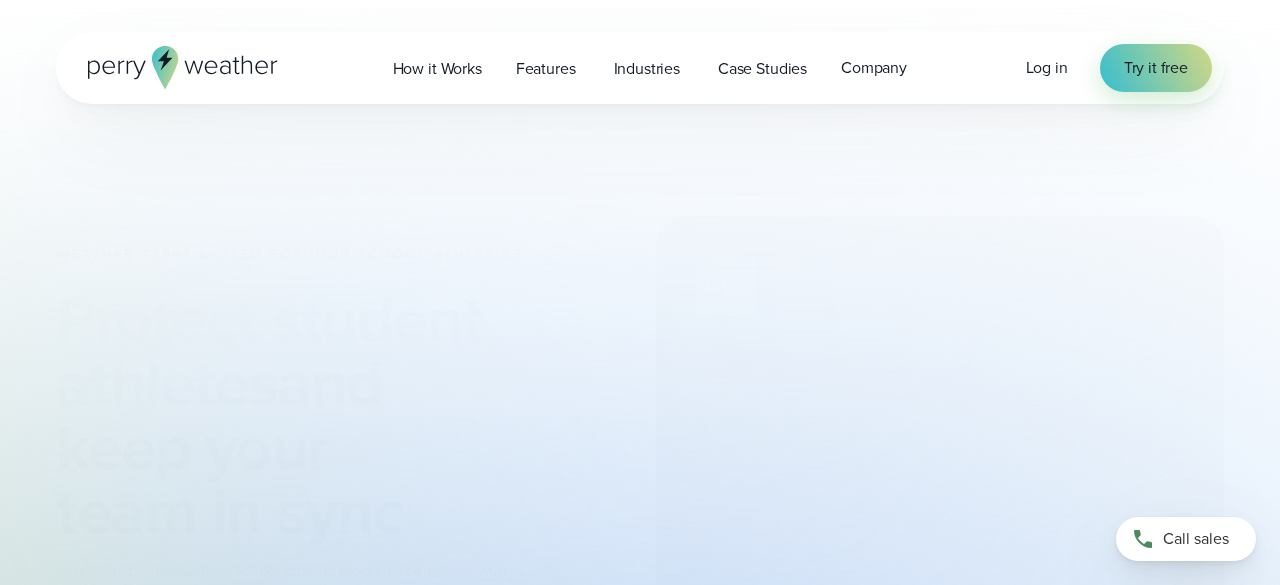 type on "**********" 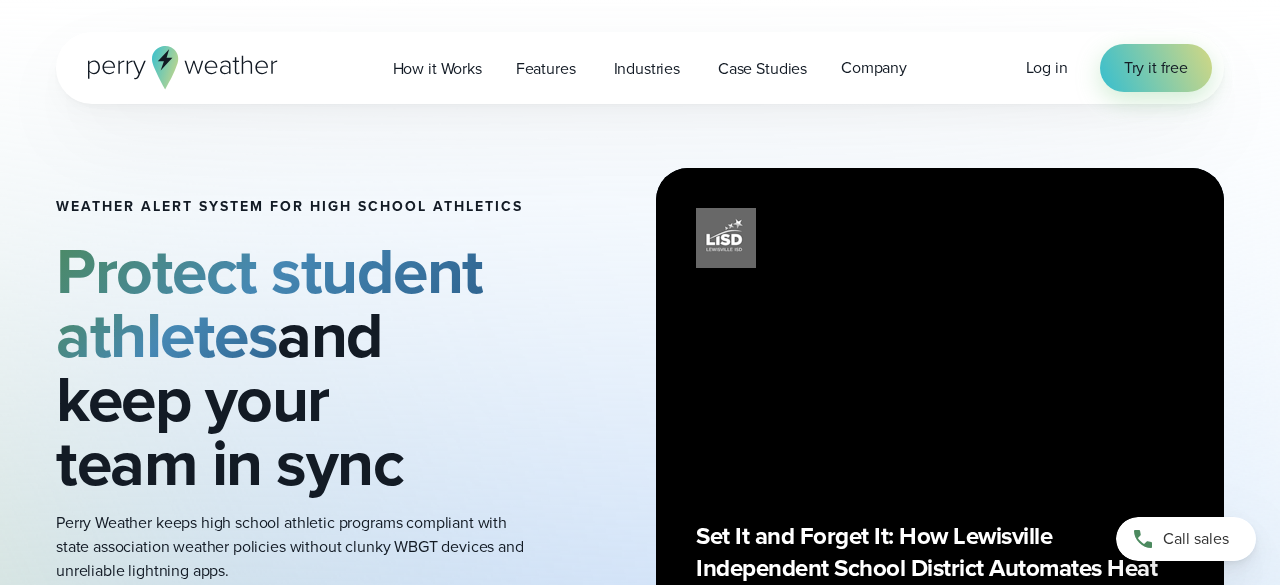 scroll, scrollTop: 0, scrollLeft: 0, axis: both 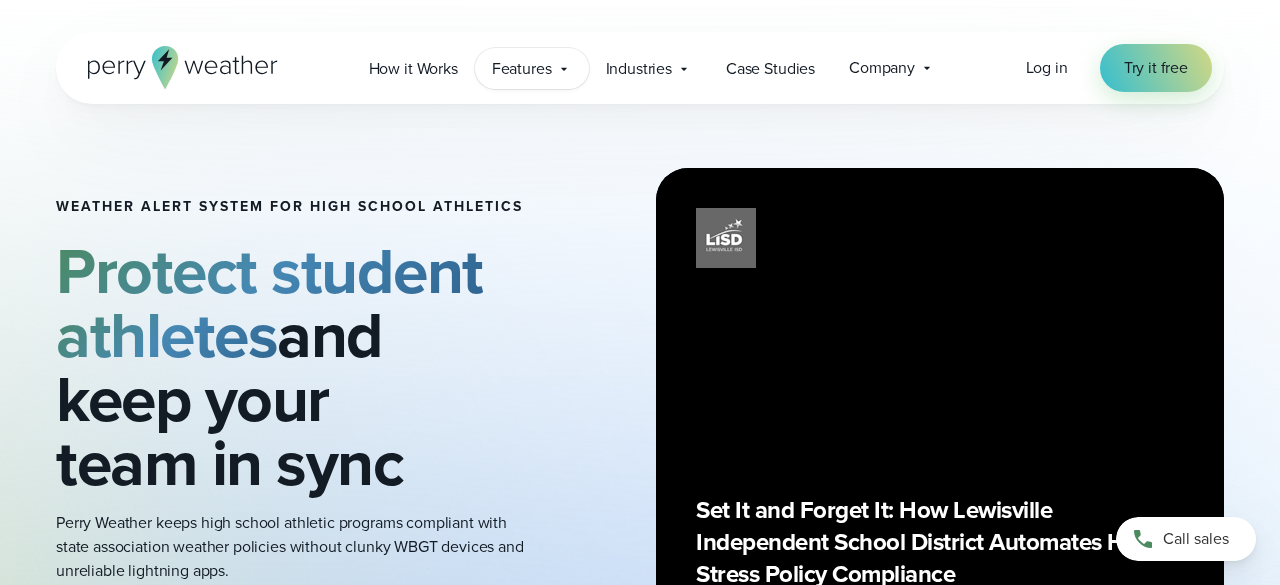 click on "Features" at bounding box center (522, 69) 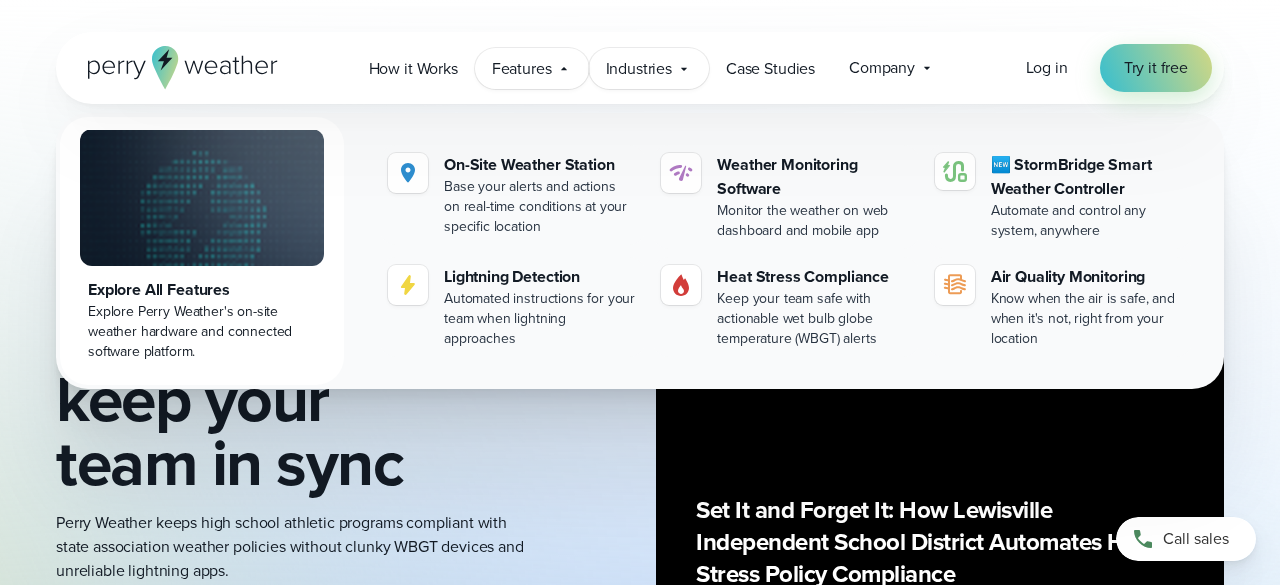click on "Industries
Featured Case Study
How PGA of America is Prioritizing Golfer Safety with Perry Weather" at bounding box center [649, 68] 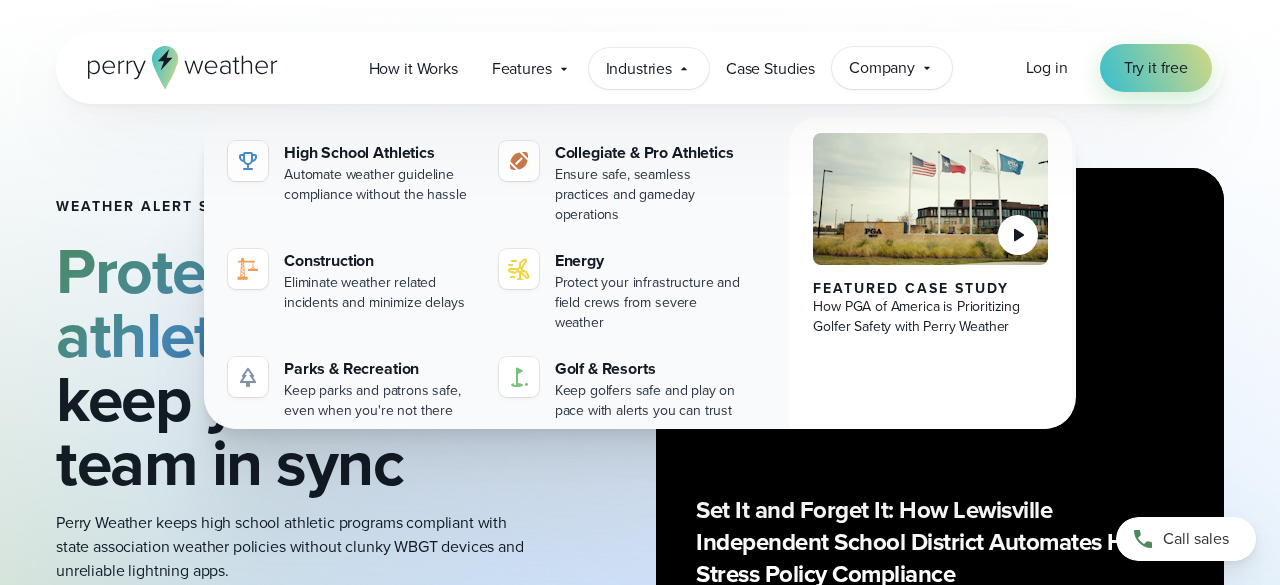click on "Company" at bounding box center (882, 68) 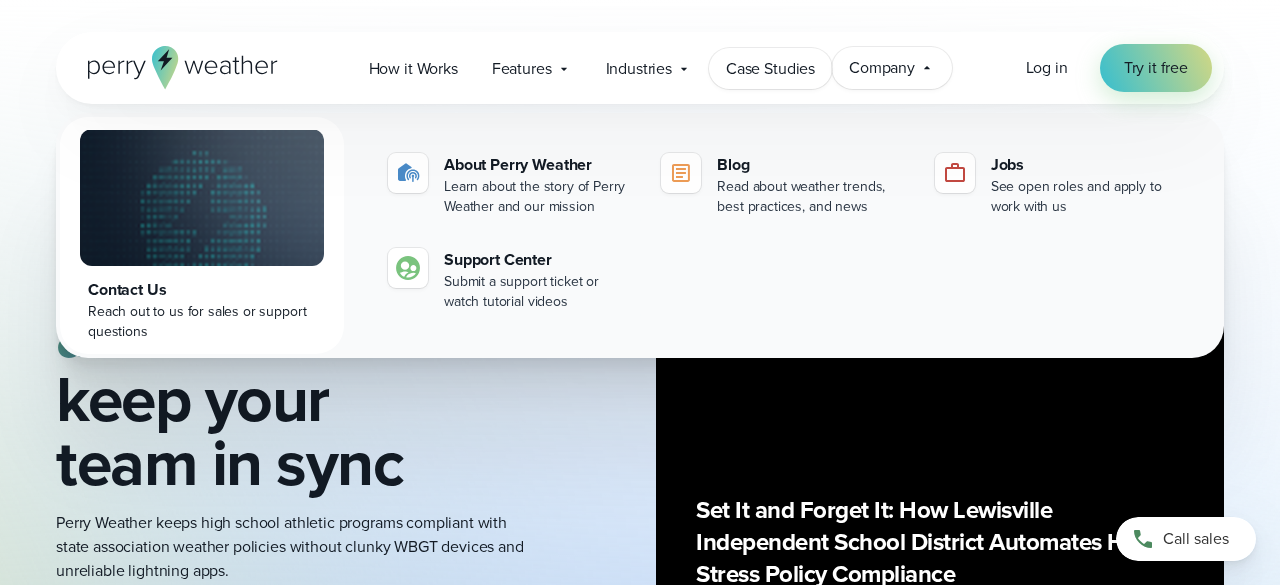 click on "Case Studies" at bounding box center (770, 69) 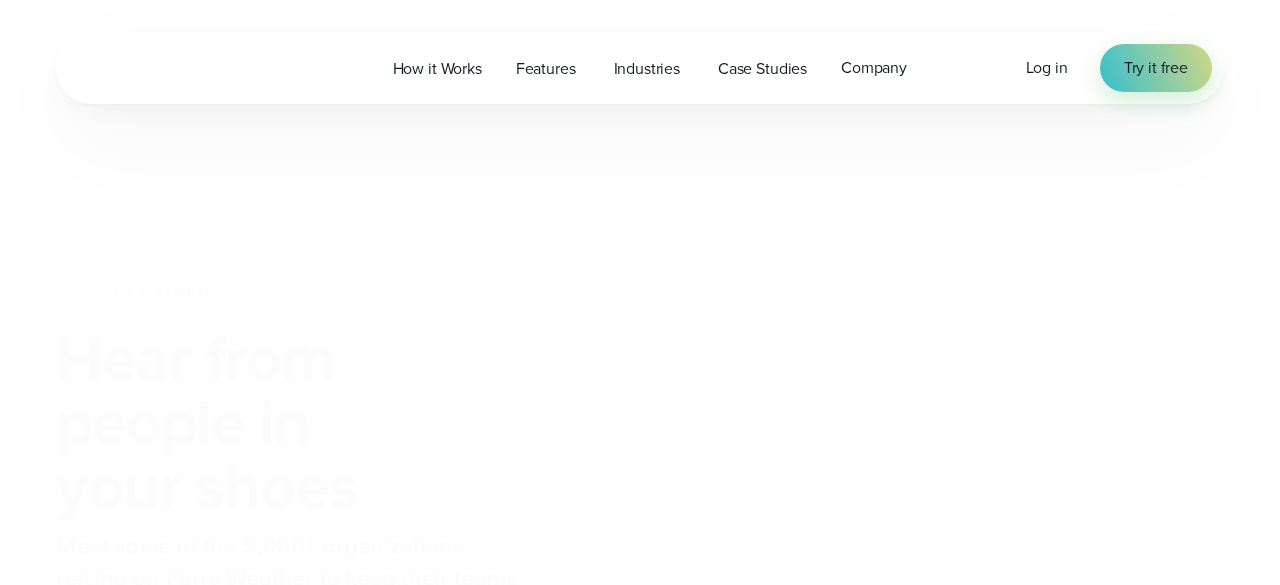 scroll, scrollTop: 0, scrollLeft: 0, axis: both 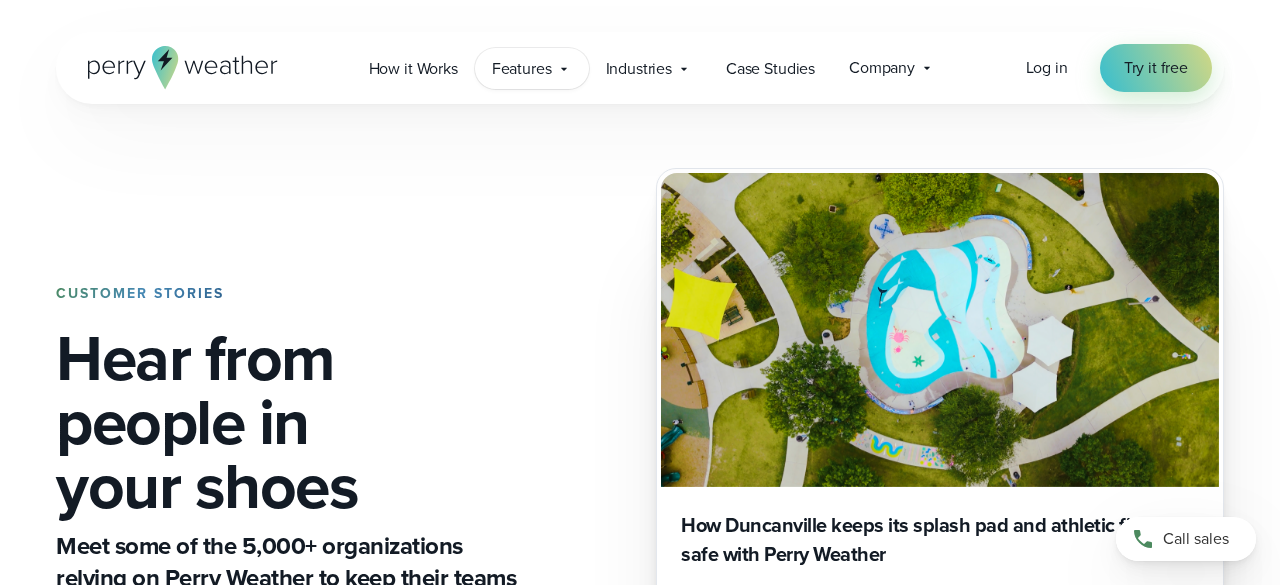 click on "Features" at bounding box center [522, 69] 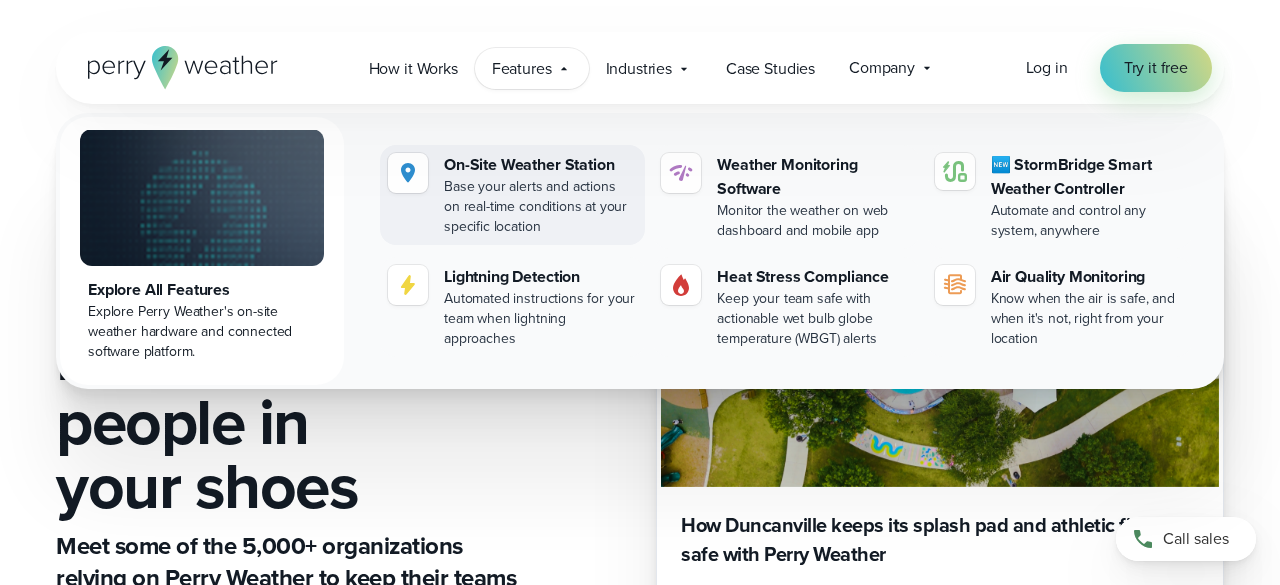 click on "On-Site Weather Station" at bounding box center [540, 165] 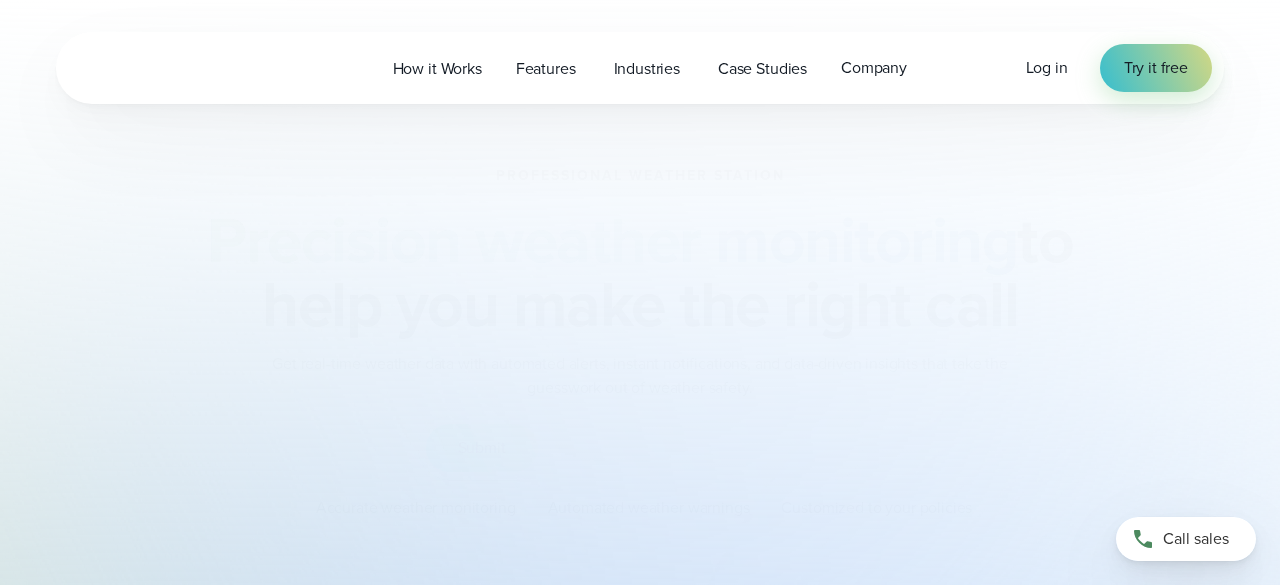 scroll, scrollTop: 0, scrollLeft: 0, axis: both 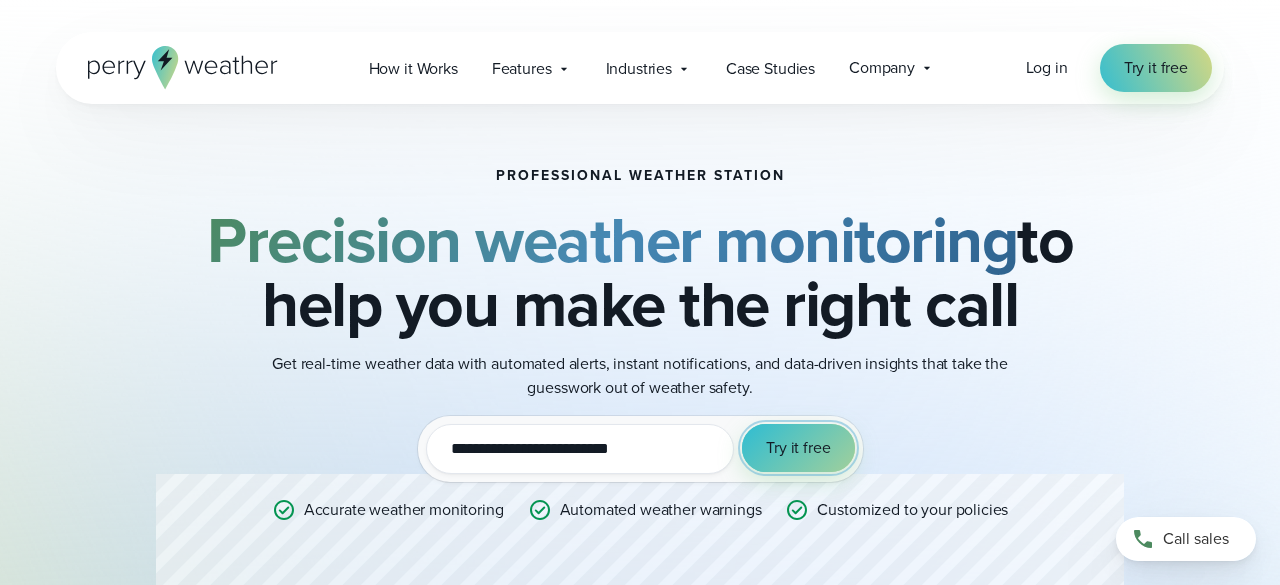 click on "Try it free" at bounding box center (798, 448) 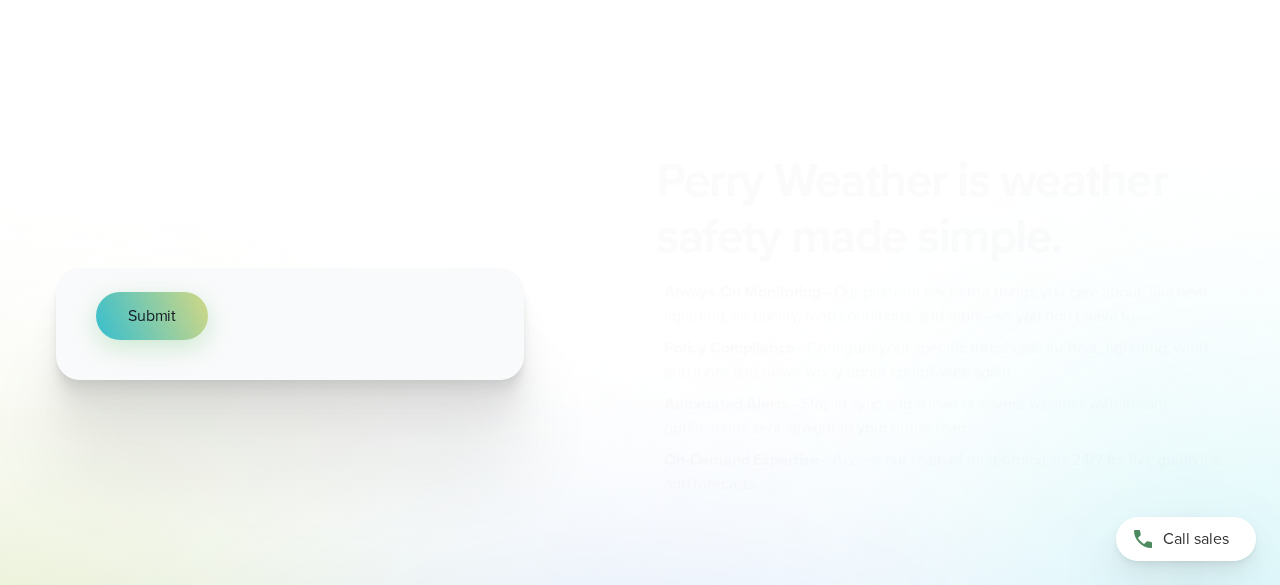 scroll, scrollTop: 0, scrollLeft: 0, axis: both 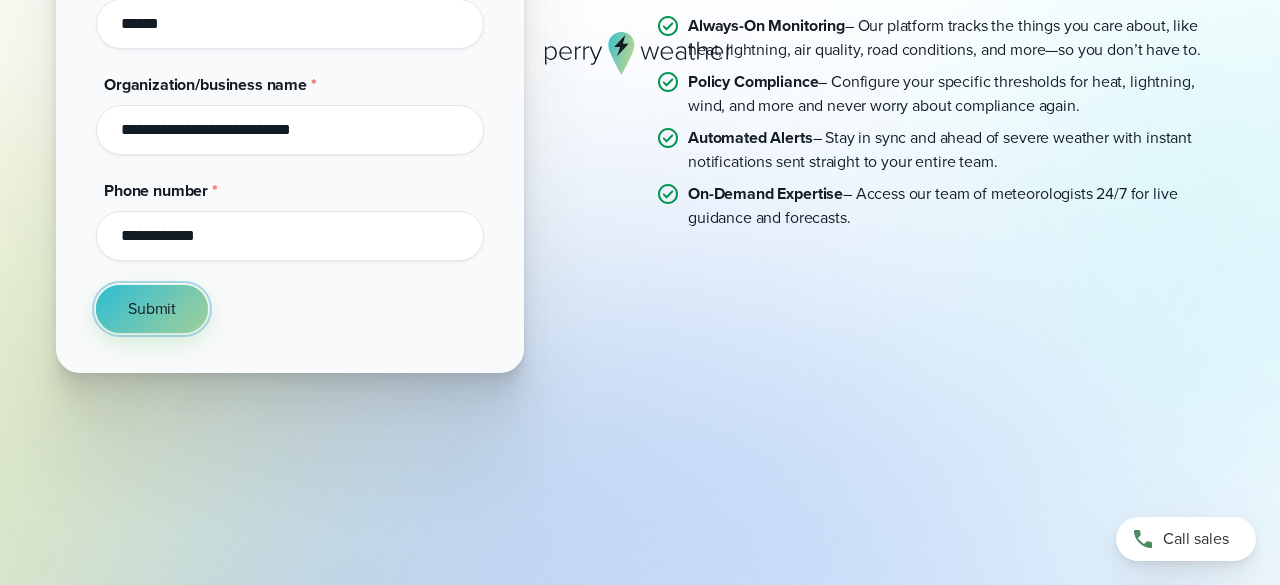 click on "Submit" at bounding box center [152, 309] 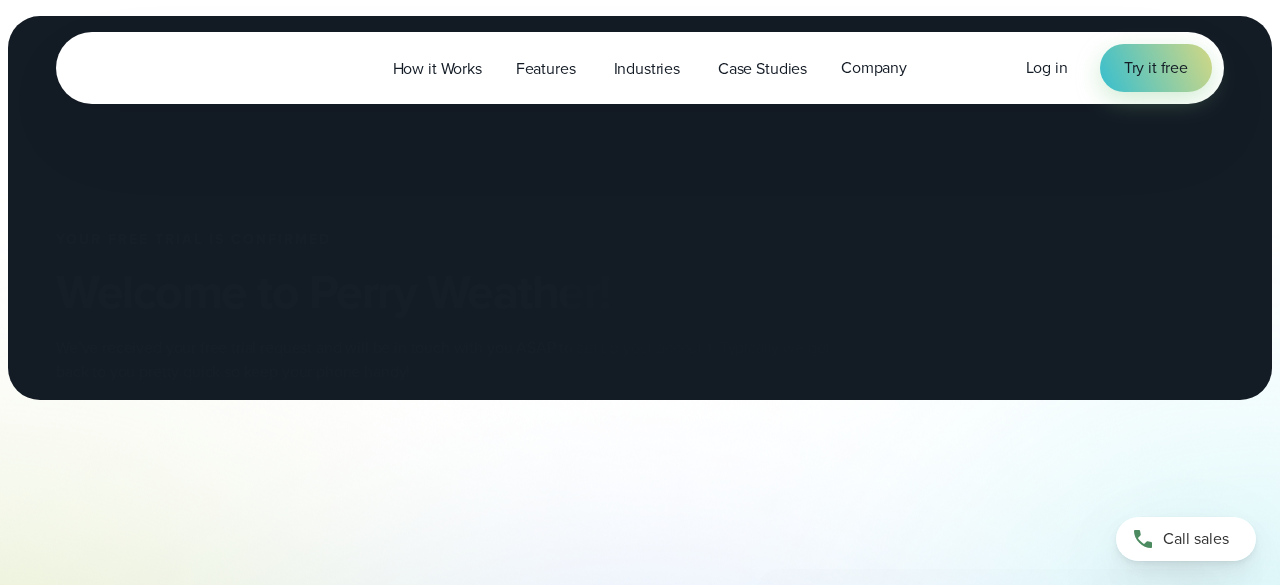 scroll, scrollTop: 0, scrollLeft: 0, axis: both 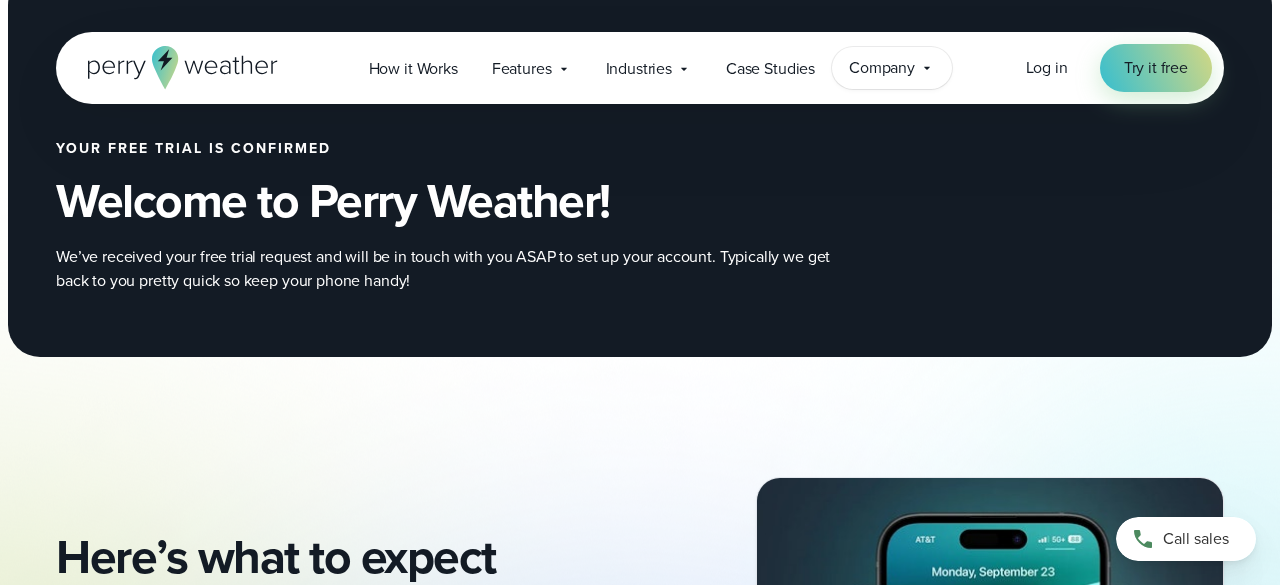 click on "Company" at bounding box center (882, 68) 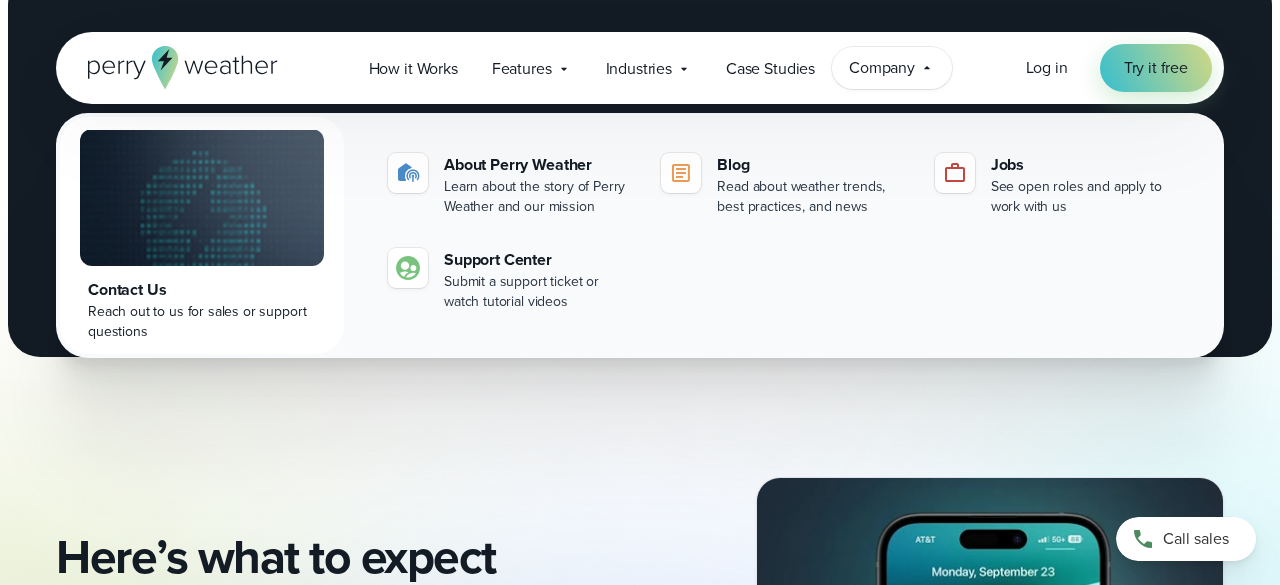 click on "Company" at bounding box center [882, 68] 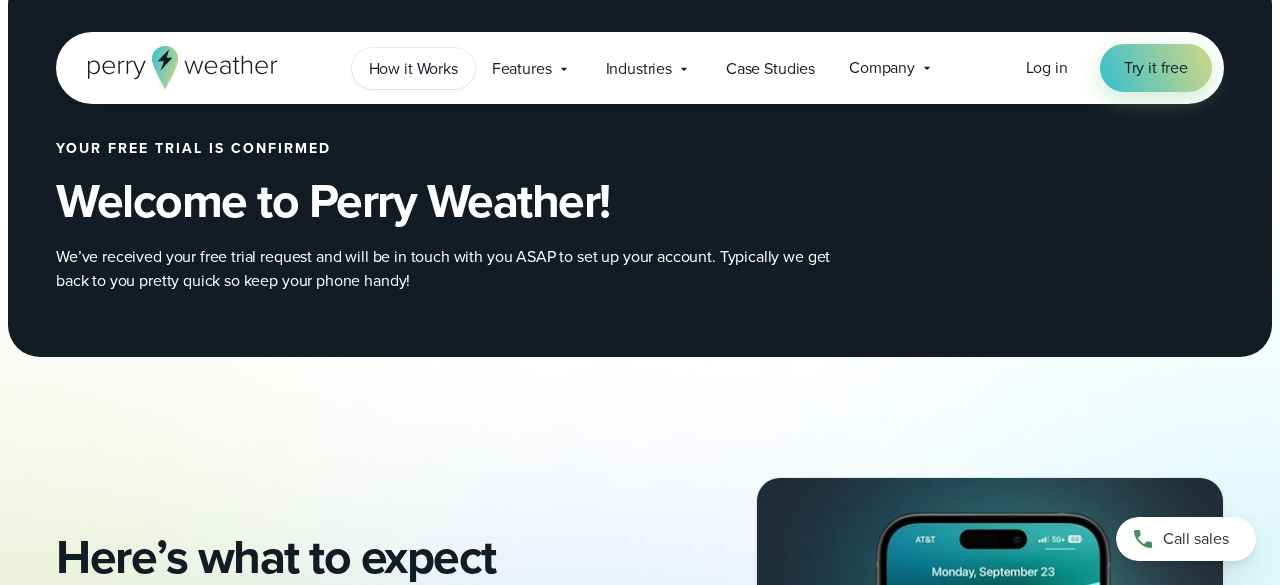 click on "How it Works" at bounding box center [413, 69] 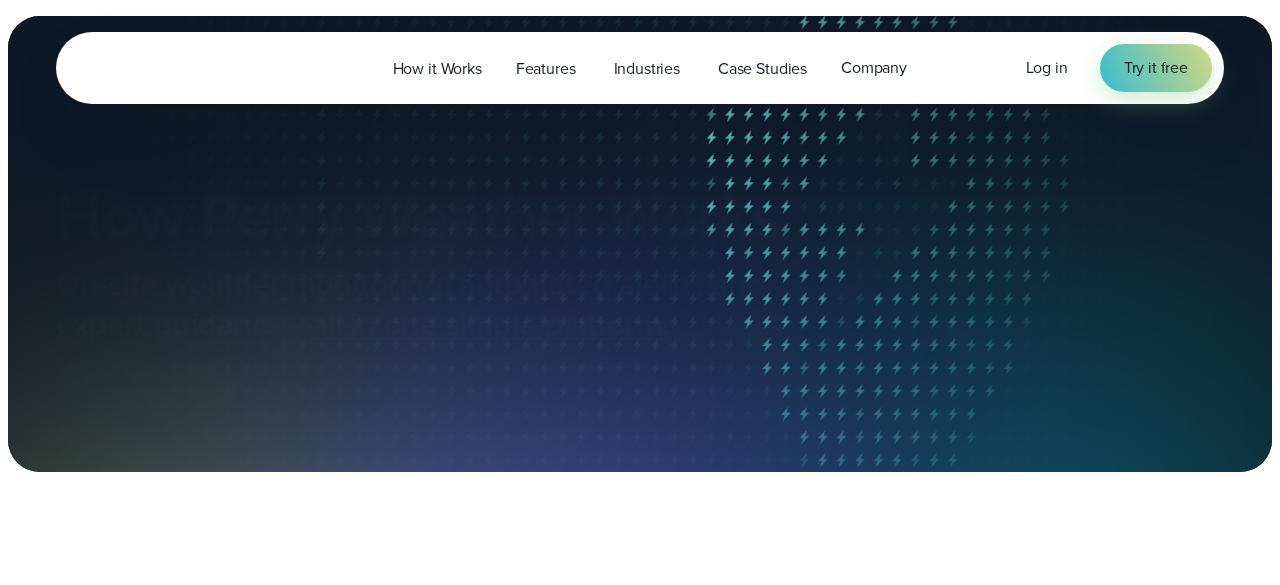 scroll, scrollTop: 0, scrollLeft: 0, axis: both 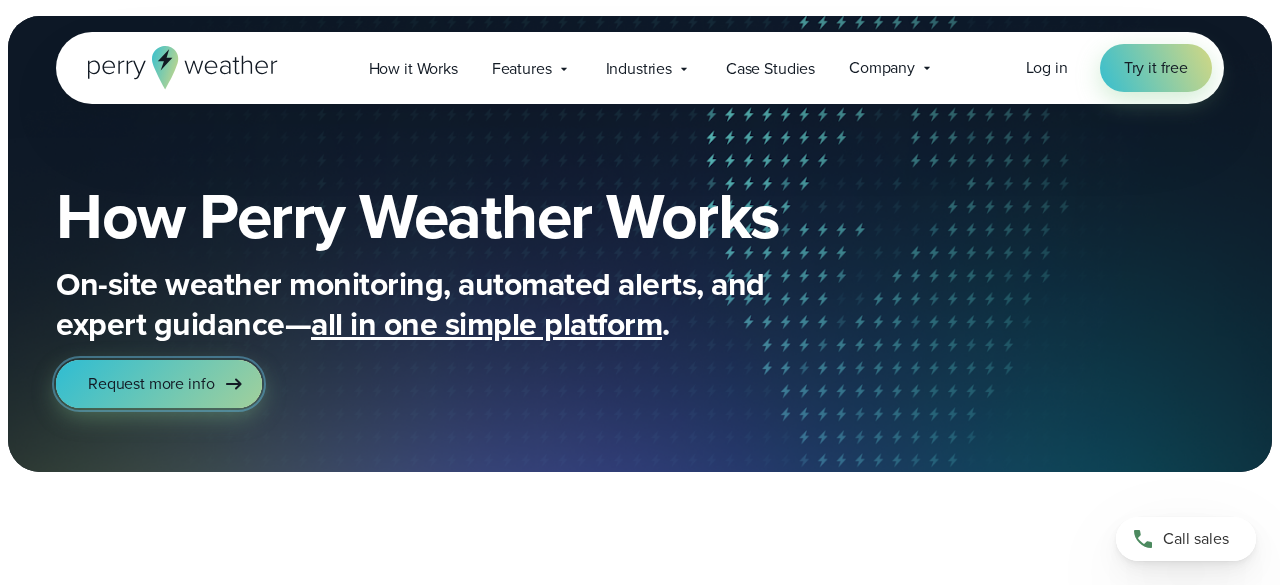 click on "Request more info" at bounding box center (159, 384) 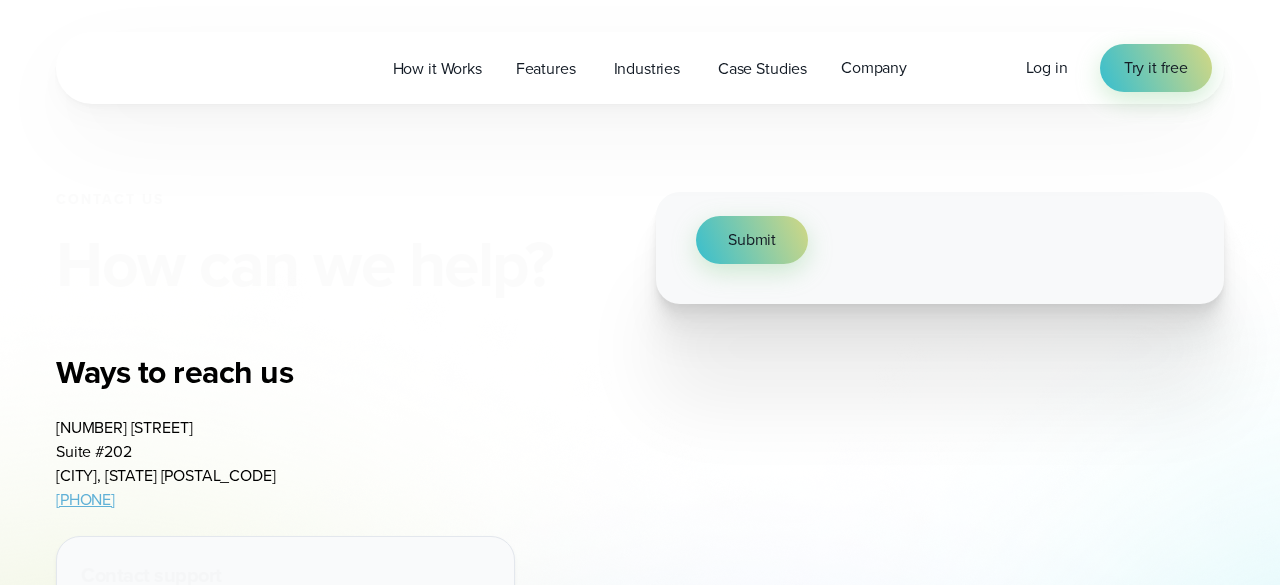 scroll, scrollTop: 0, scrollLeft: 0, axis: both 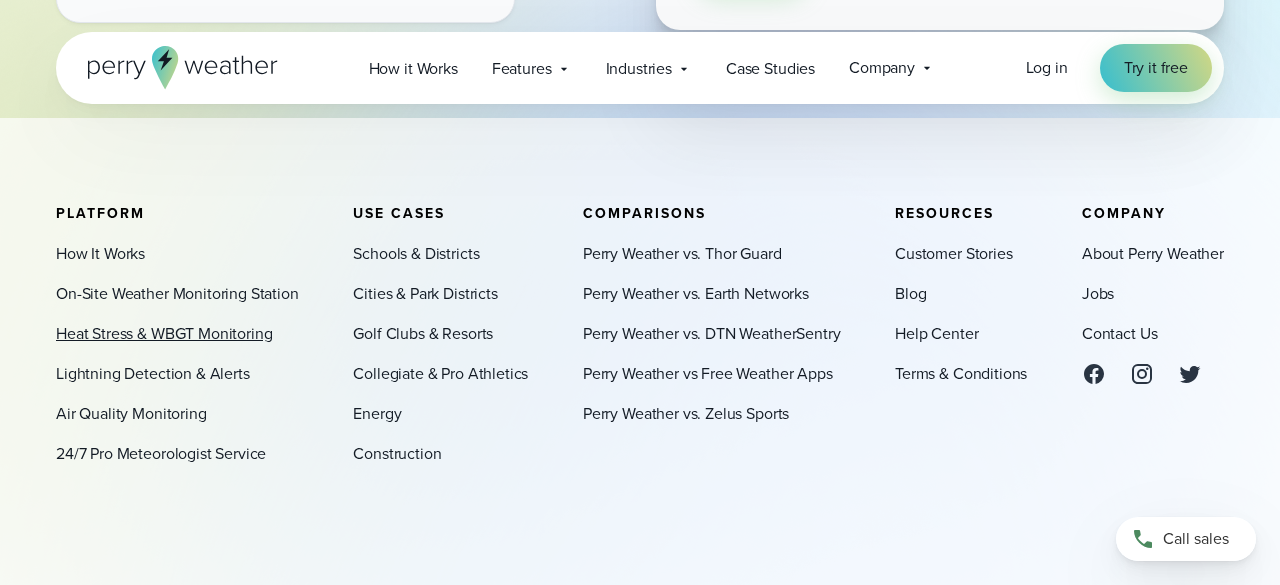 click on "Heat Stress & WBGT Monitoring" at bounding box center [164, 334] 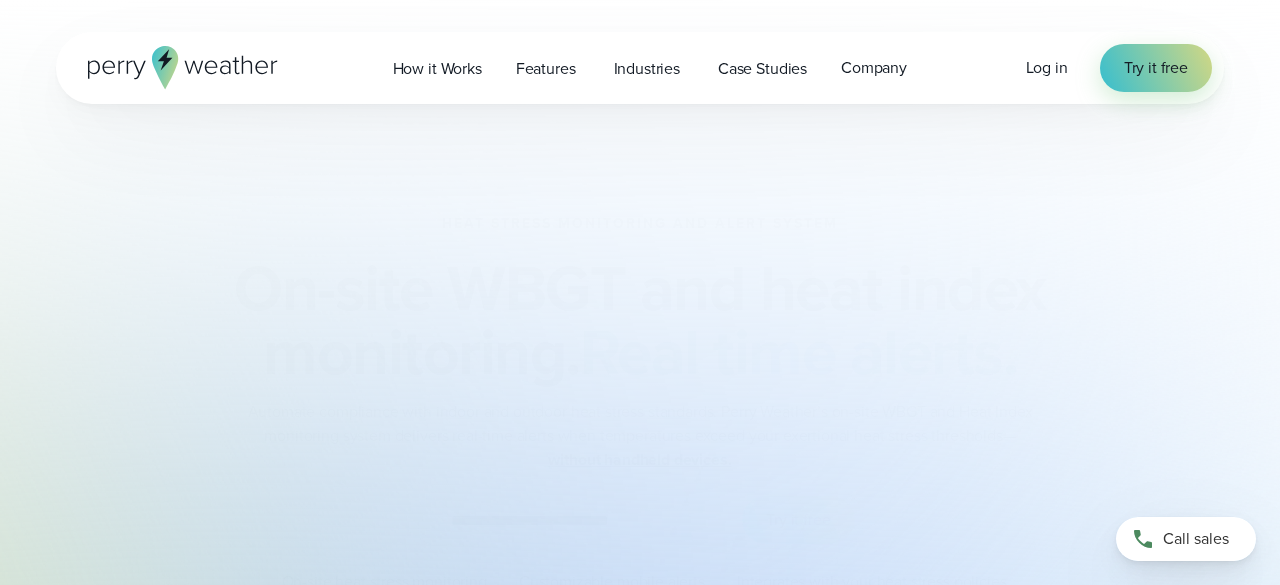 scroll, scrollTop: 0, scrollLeft: 0, axis: both 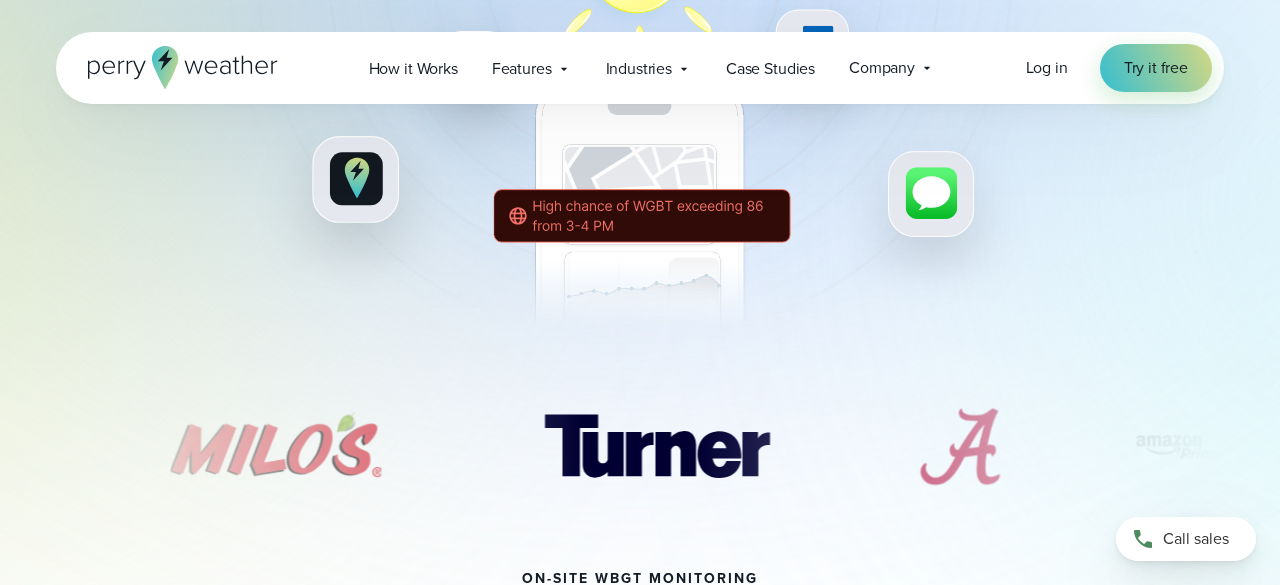 click on "**********" at bounding box center [640, -100] 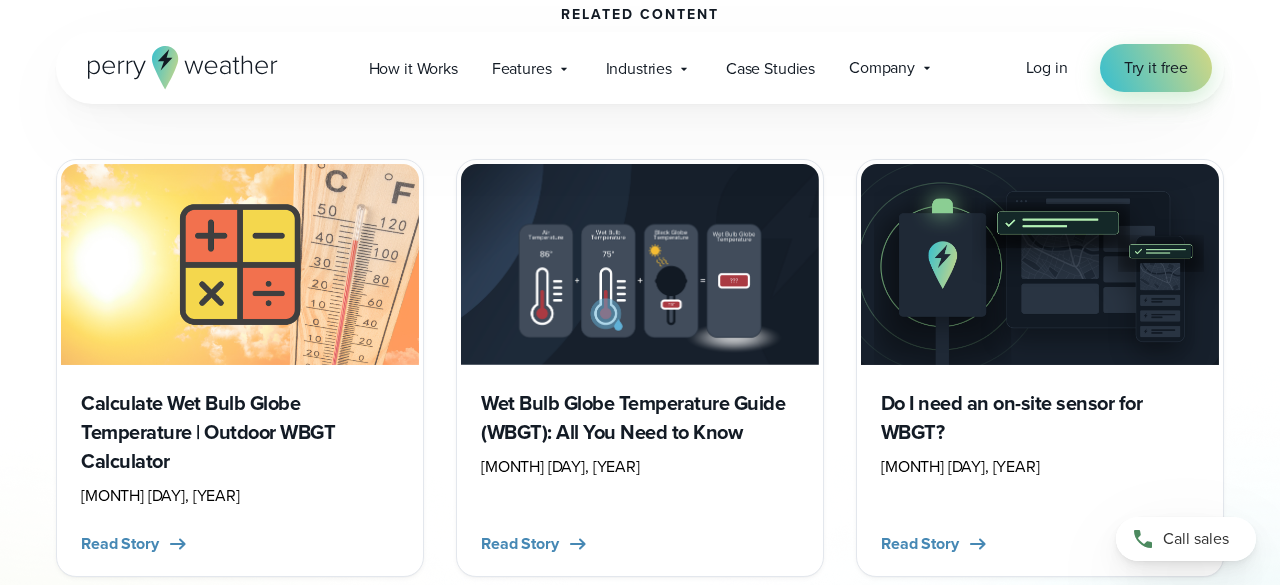 scroll, scrollTop: 6409, scrollLeft: 0, axis: vertical 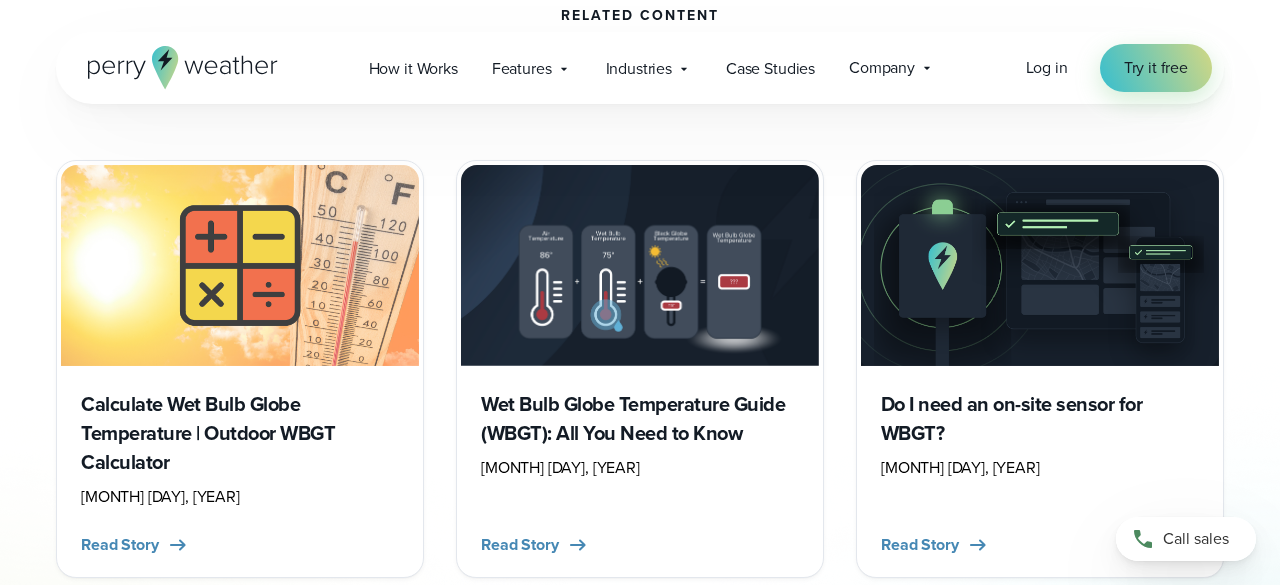 click on "Wet Bulb Globe Temperature Guide (WBGT): All You Need to Know" at bounding box center (640, 419) 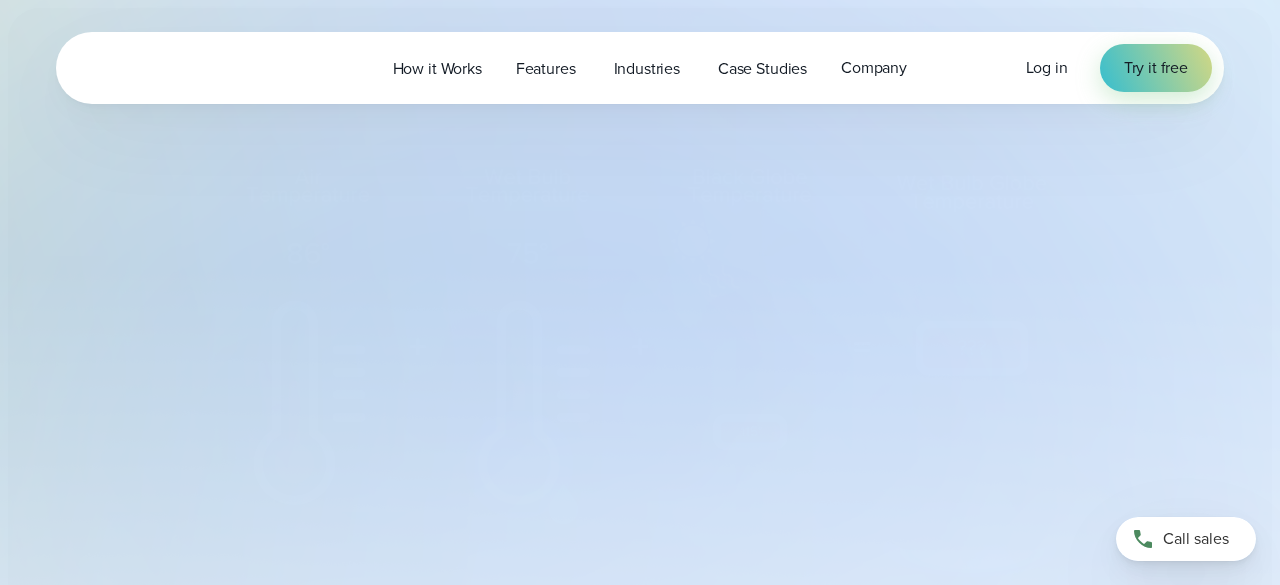 select on "***" 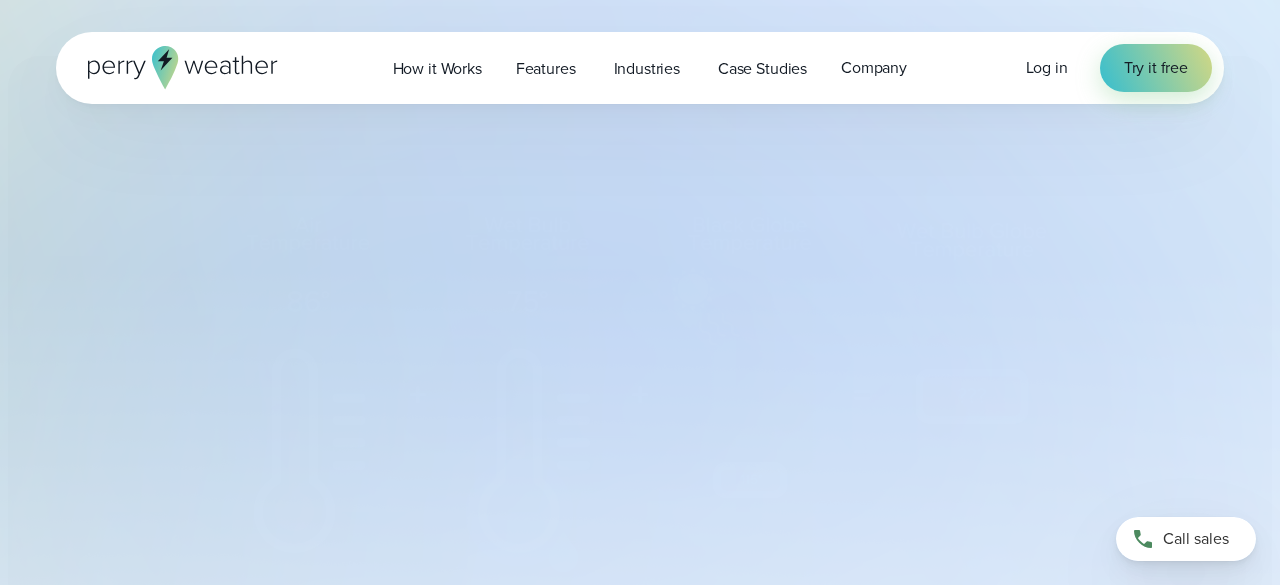 type on "*******" 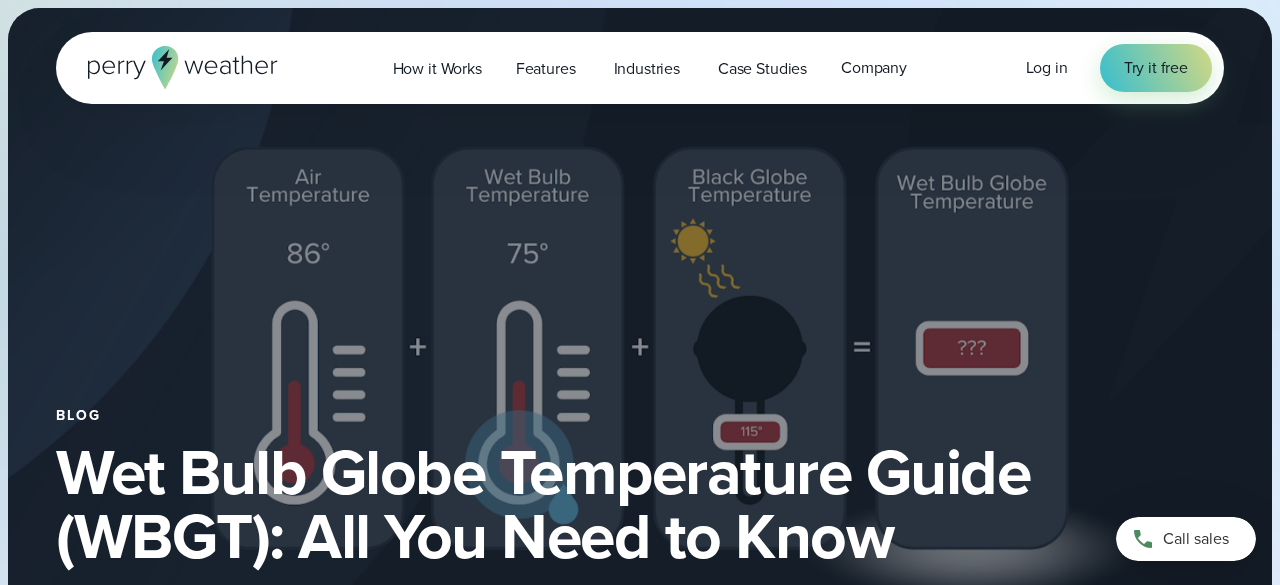 scroll, scrollTop: 0, scrollLeft: 0, axis: both 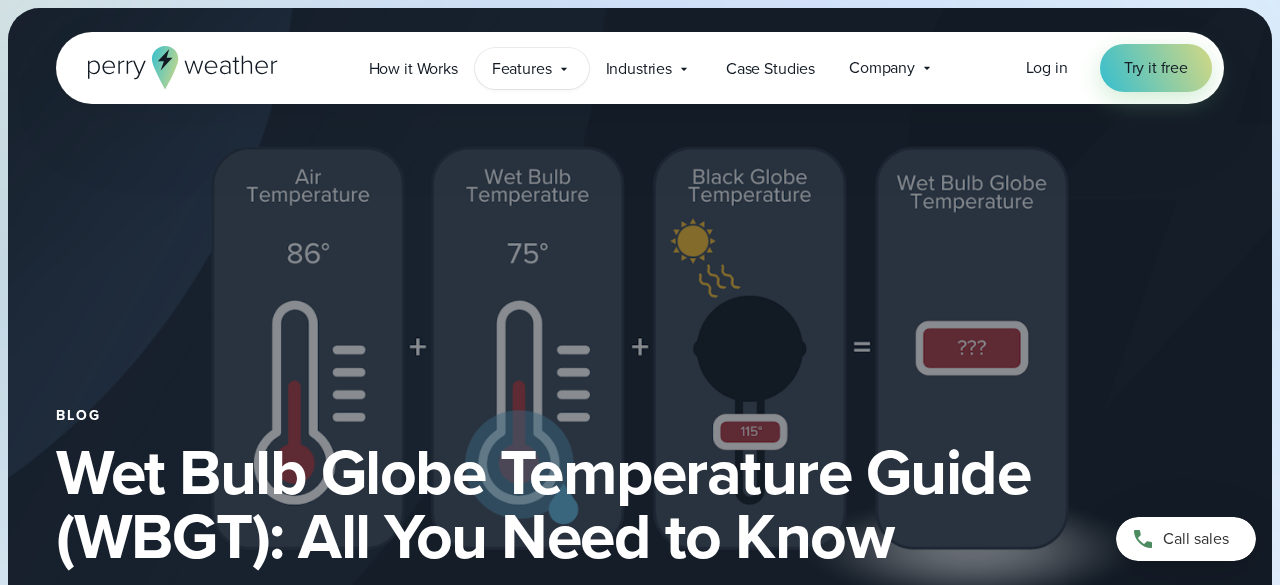 click on "Features" at bounding box center (522, 69) 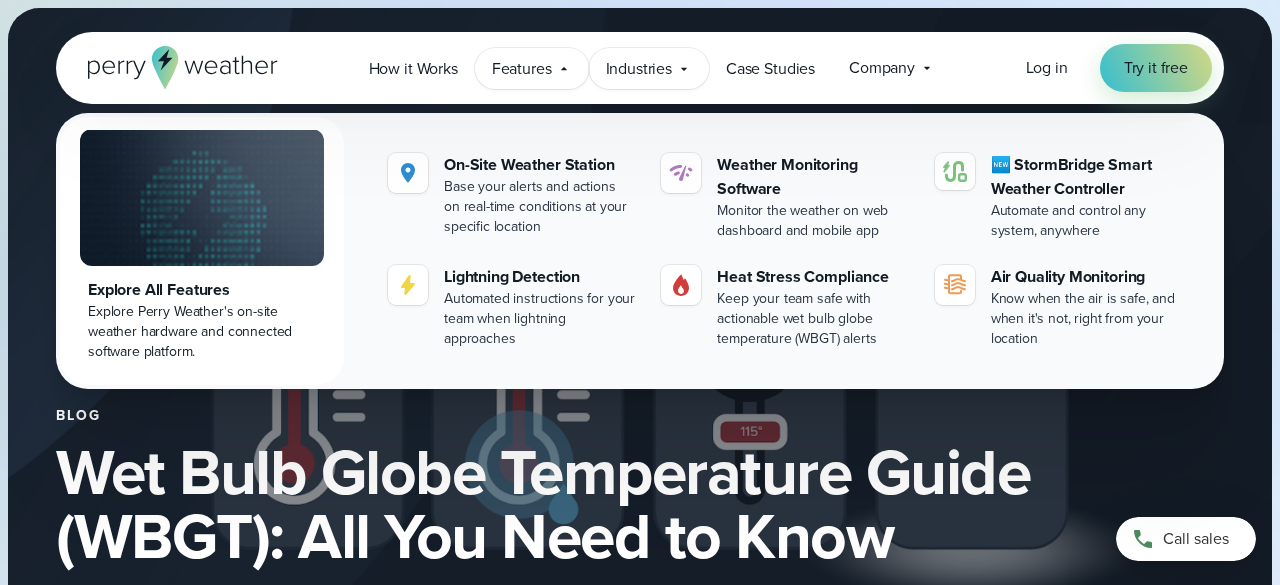 click on "Industries" at bounding box center (639, 69) 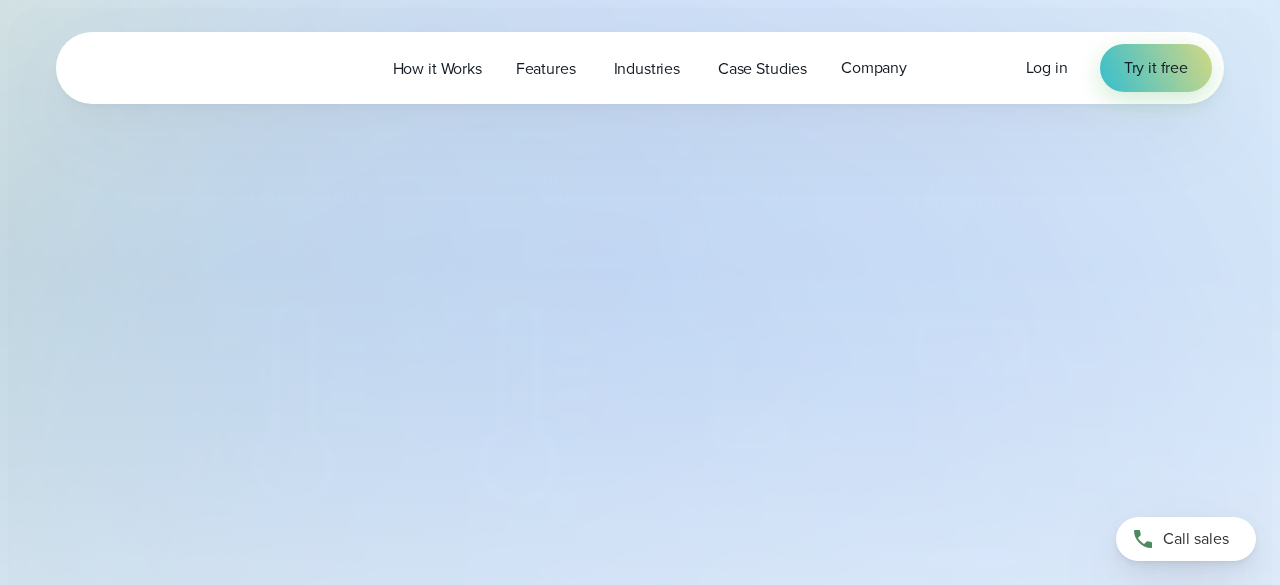 select on "***" 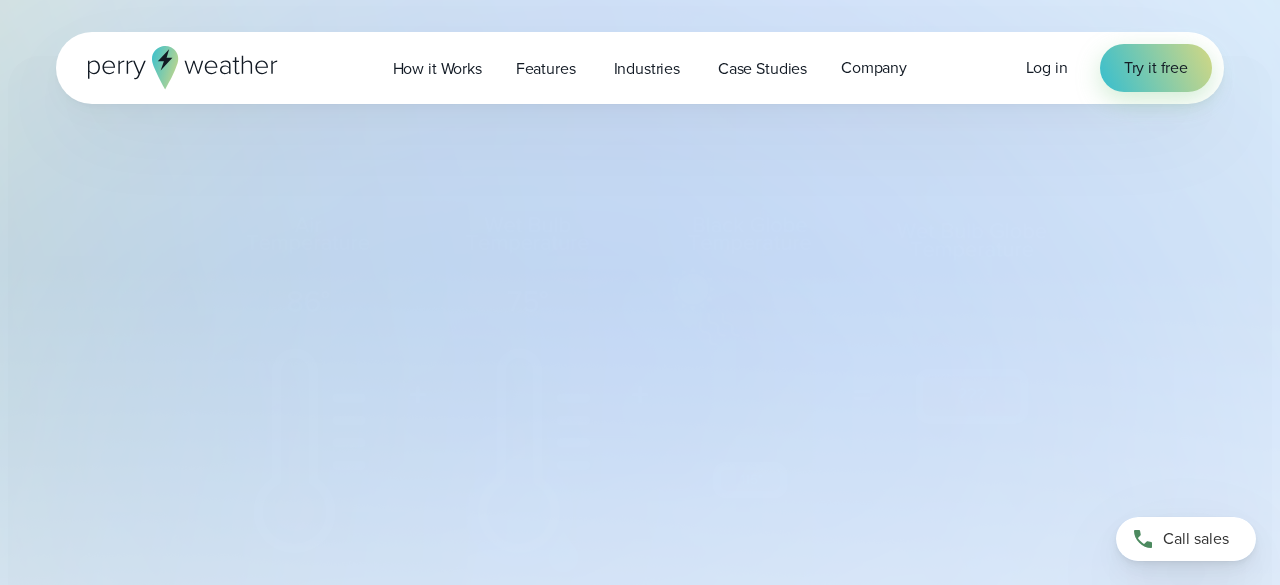 type on "*******" 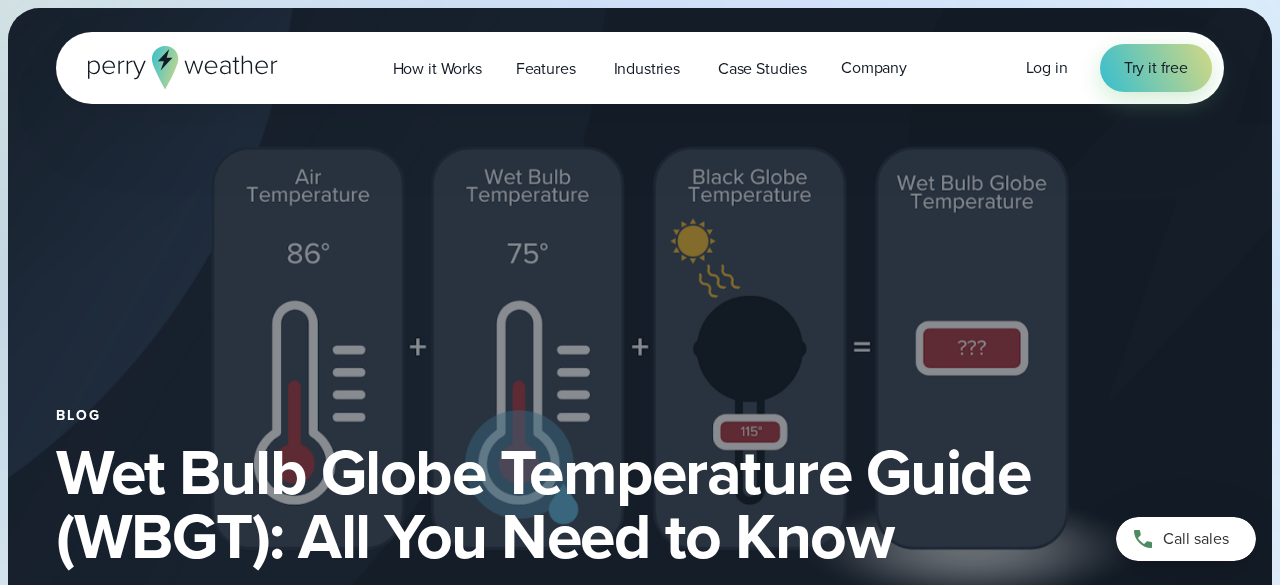 scroll, scrollTop: 0, scrollLeft: 0, axis: both 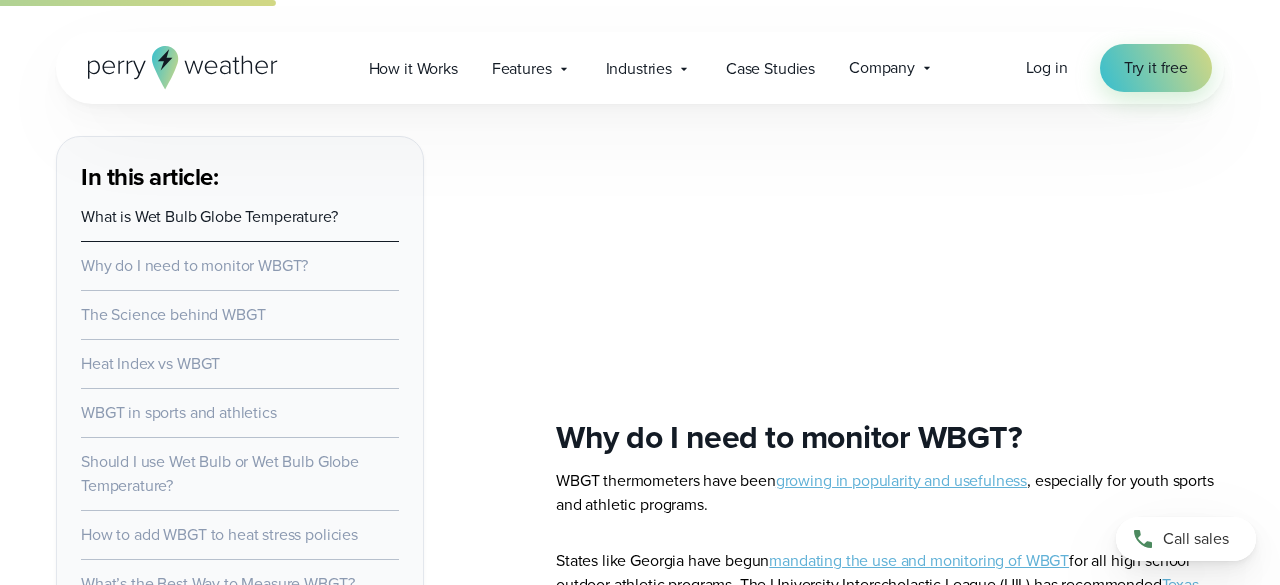 click on "Heat Index vs WBGT" at bounding box center (150, 363) 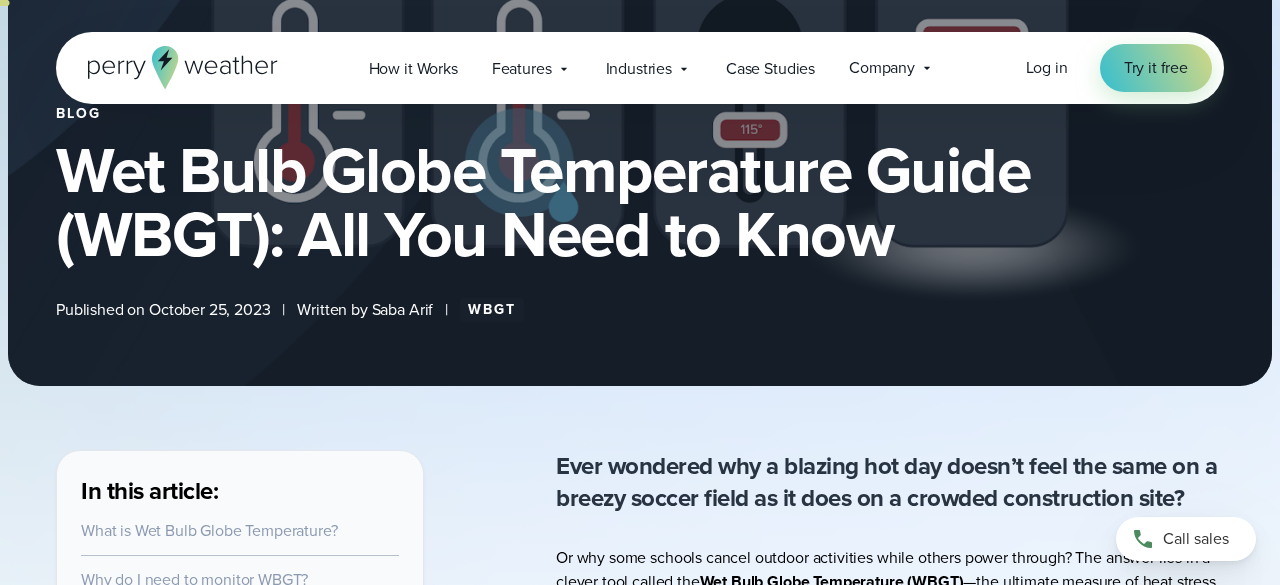 scroll, scrollTop: 0, scrollLeft: 0, axis: both 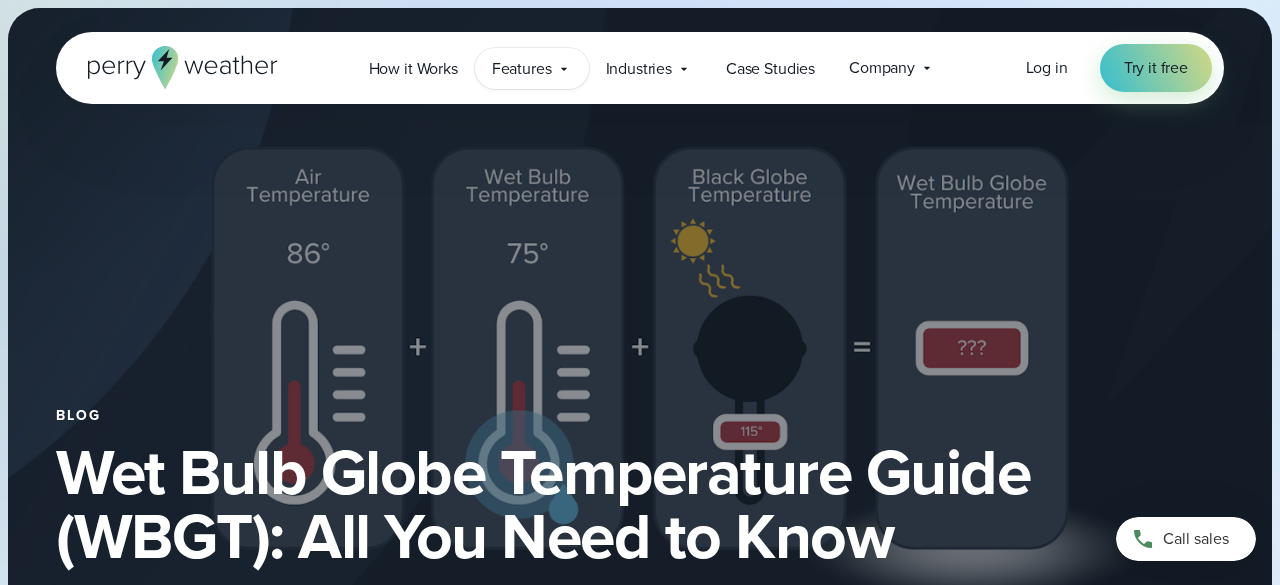 click on "Features" at bounding box center (522, 69) 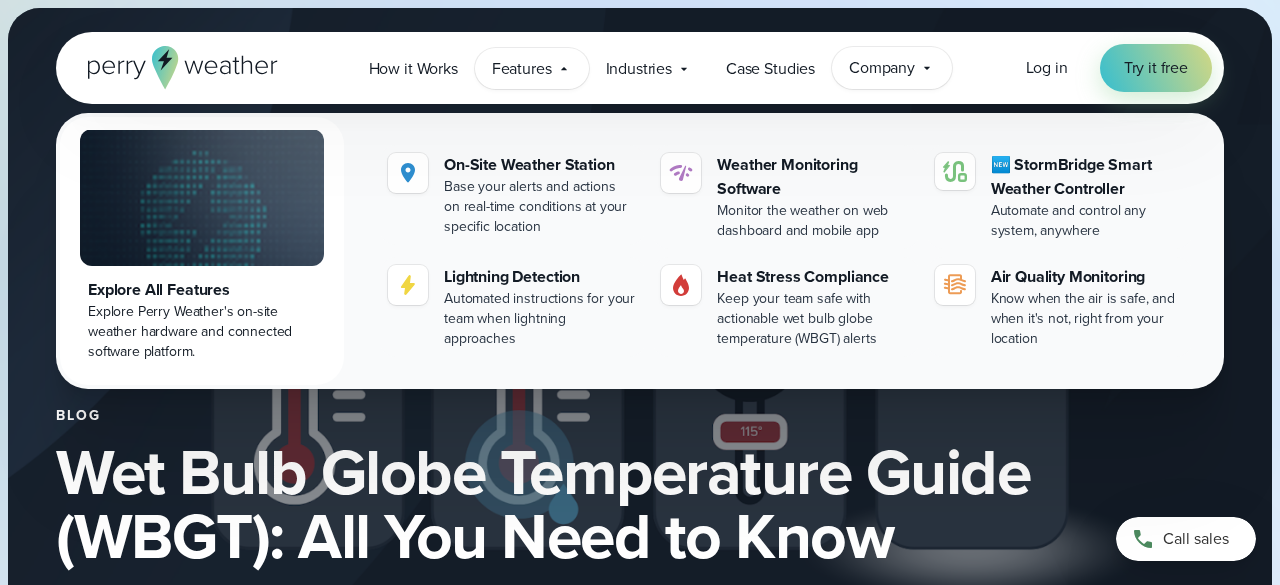 click on "Company
Contact Us
Reach out to us for sales or support questions" at bounding box center [892, 68] 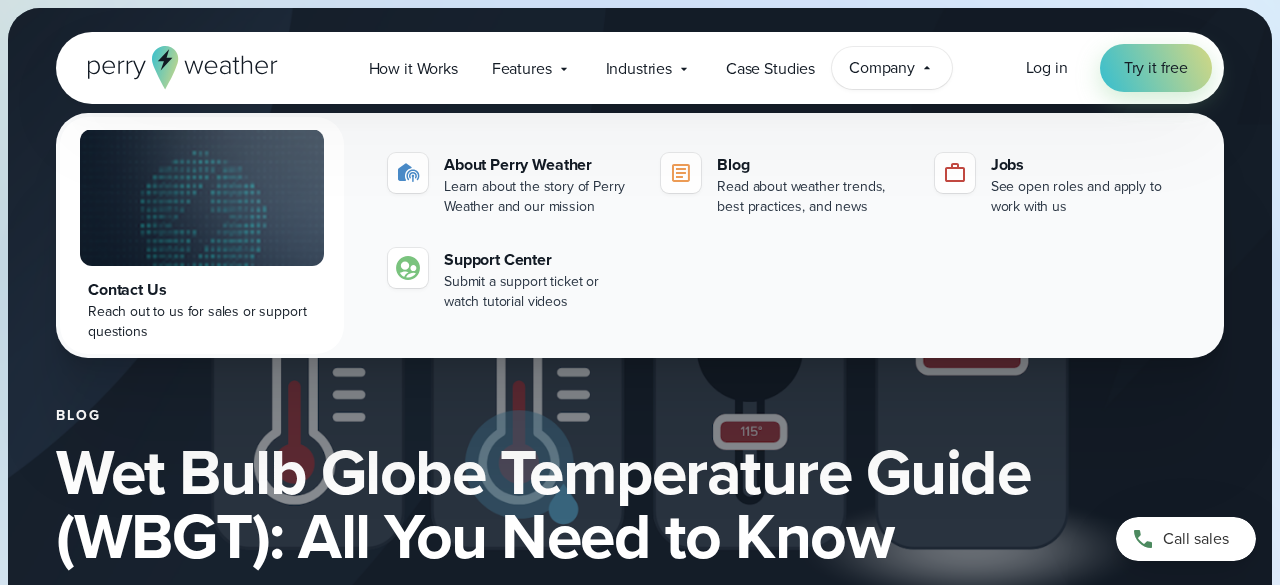 click on "Company
Contact Us
Reach out to us for sales or support questions" at bounding box center (892, 68) 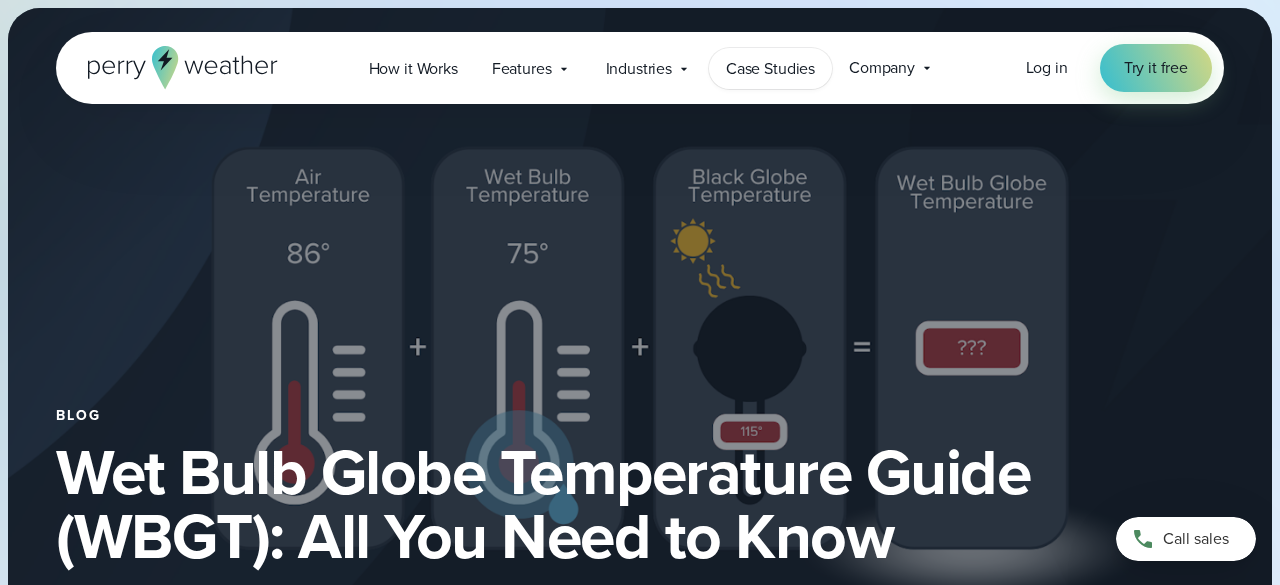 click on "Case Studies" at bounding box center [770, 68] 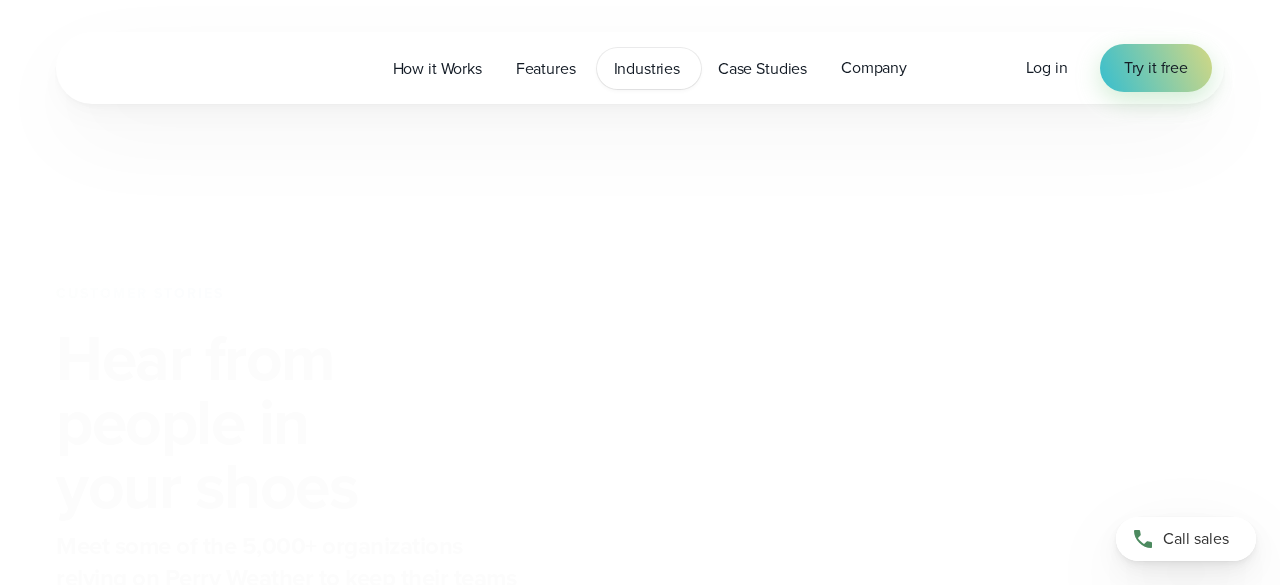 scroll, scrollTop: 0, scrollLeft: 0, axis: both 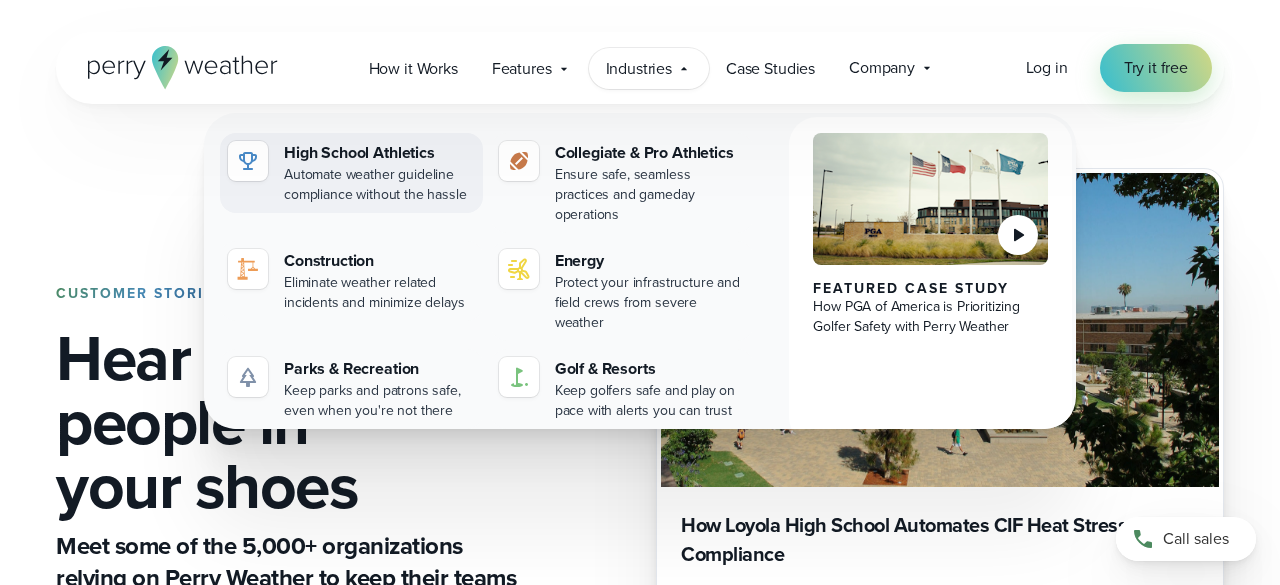 click on "High School Athletics" at bounding box center [379, 153] 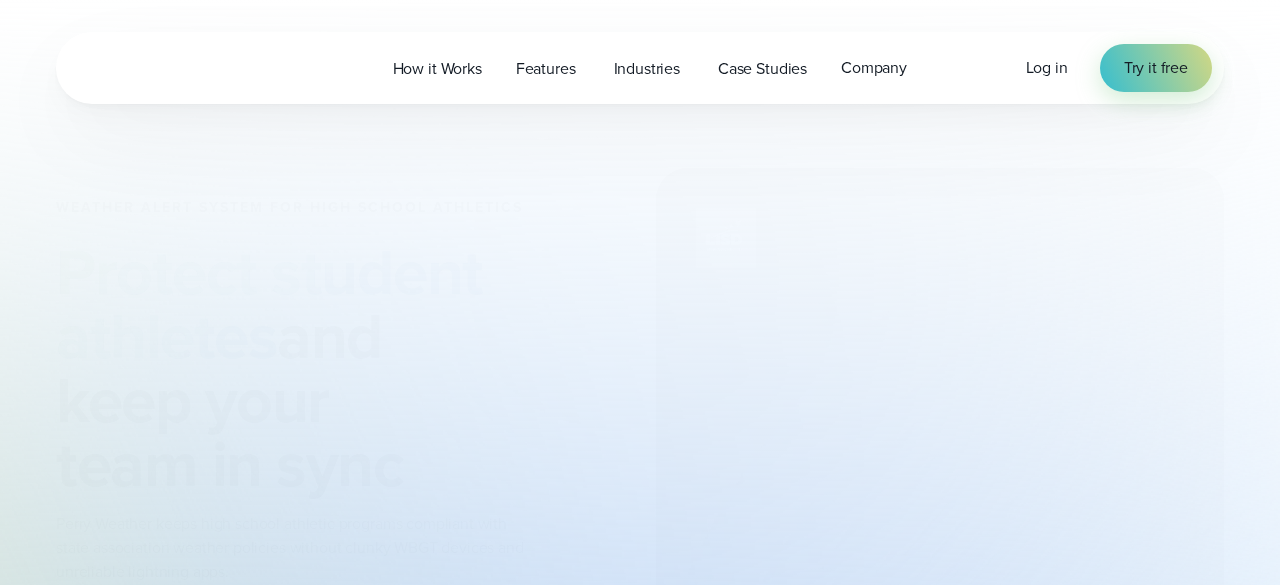 scroll, scrollTop: 0, scrollLeft: 0, axis: both 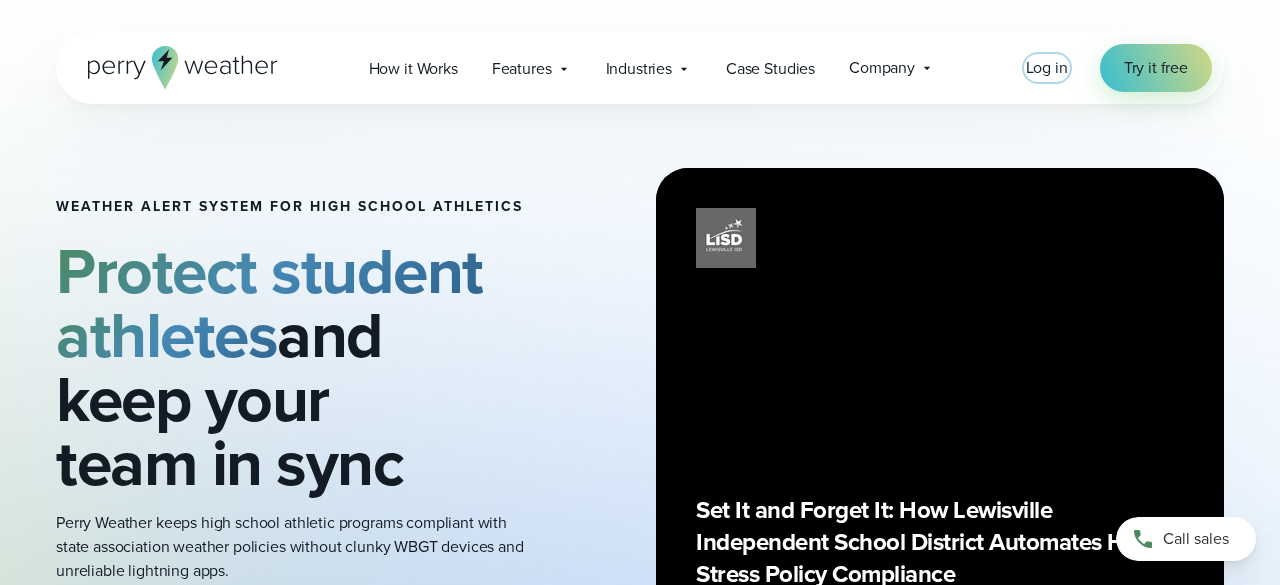 click on "Log in" at bounding box center (1047, 67) 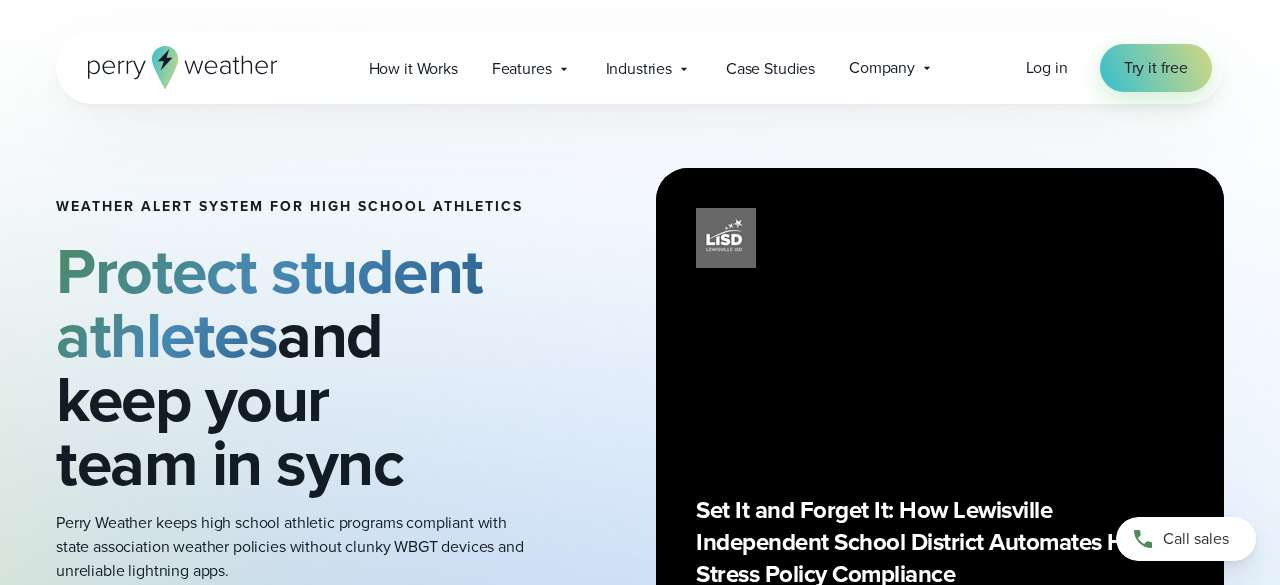 click on "Open Menu
Log in
Try it free
How it Works" at bounding box center (640, 68) 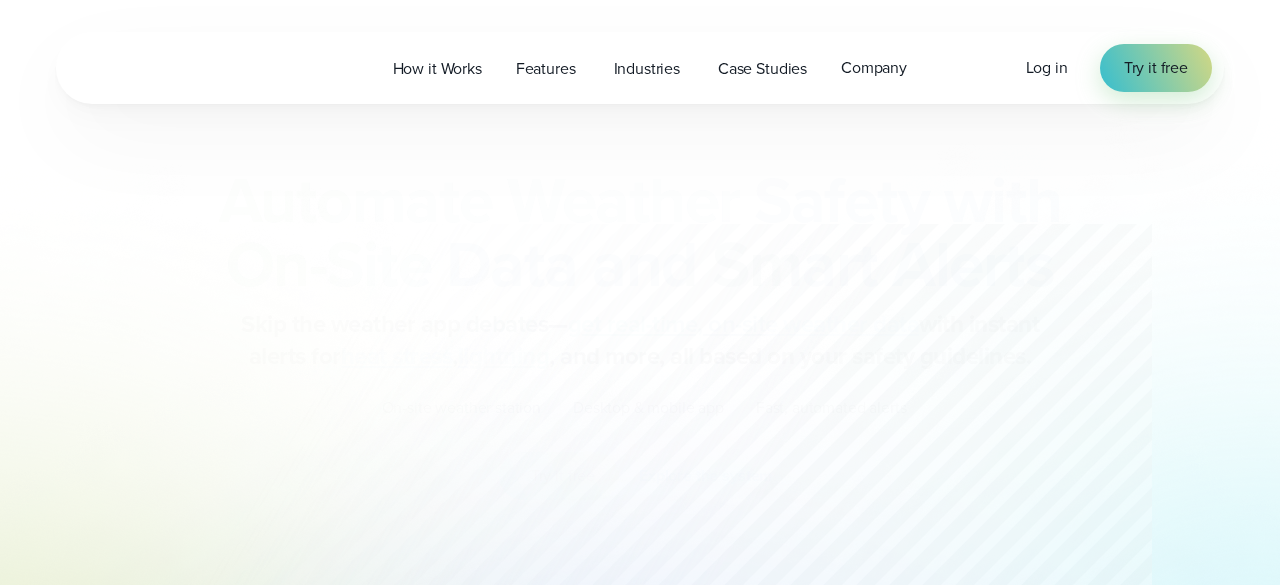 scroll, scrollTop: 0, scrollLeft: 0, axis: both 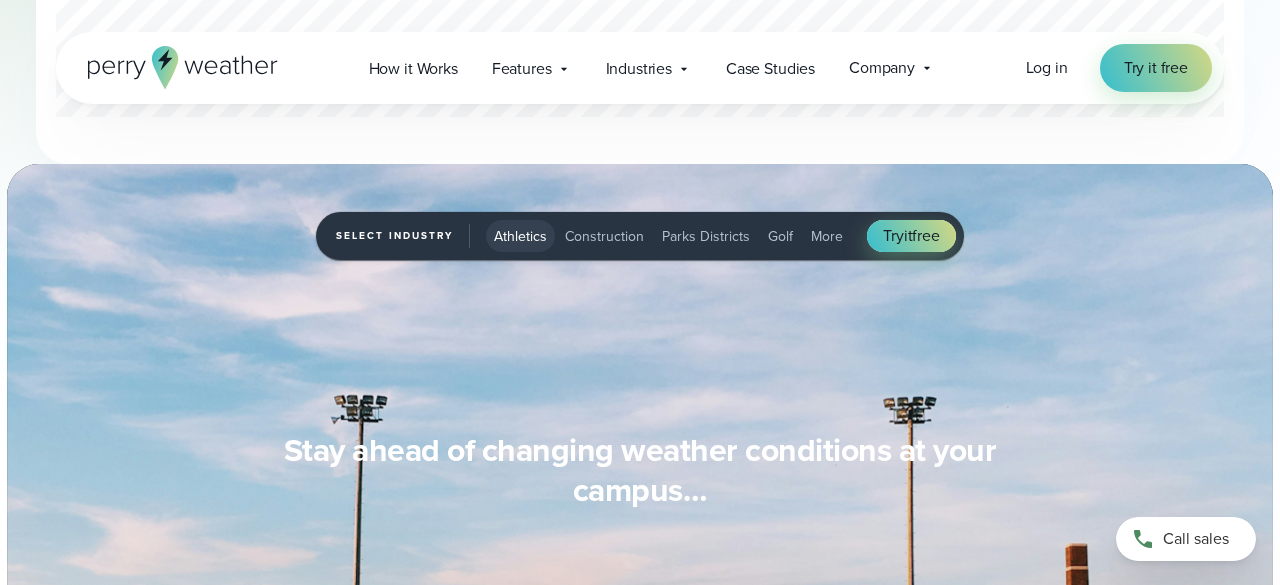 click on "More" at bounding box center (827, 236) 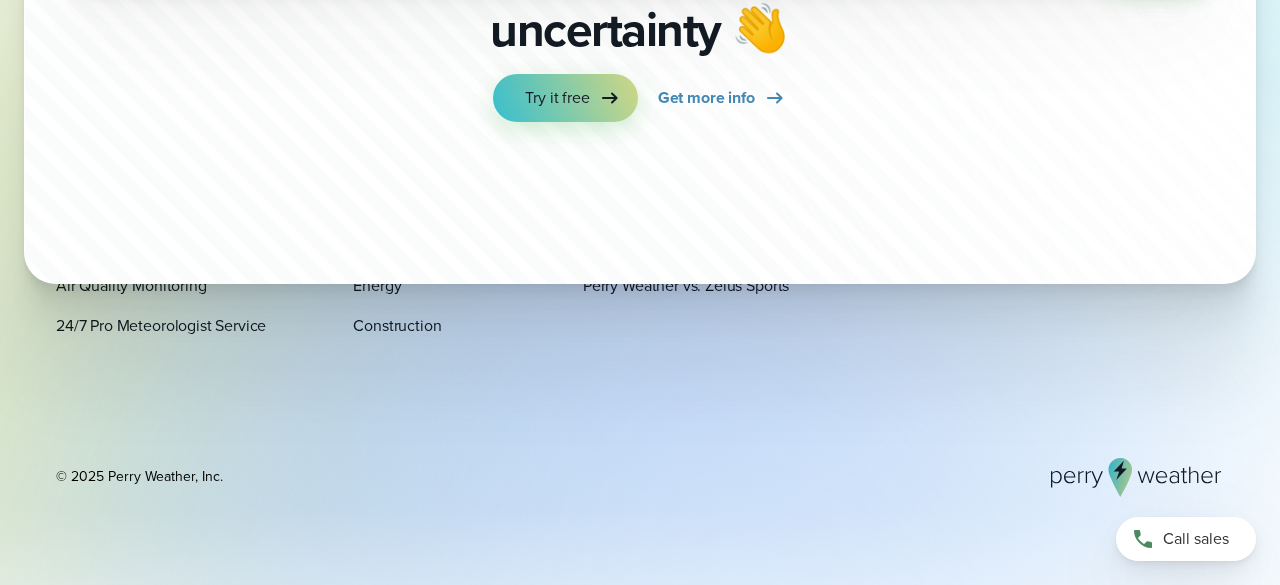 scroll, scrollTop: 4638, scrollLeft: 0, axis: vertical 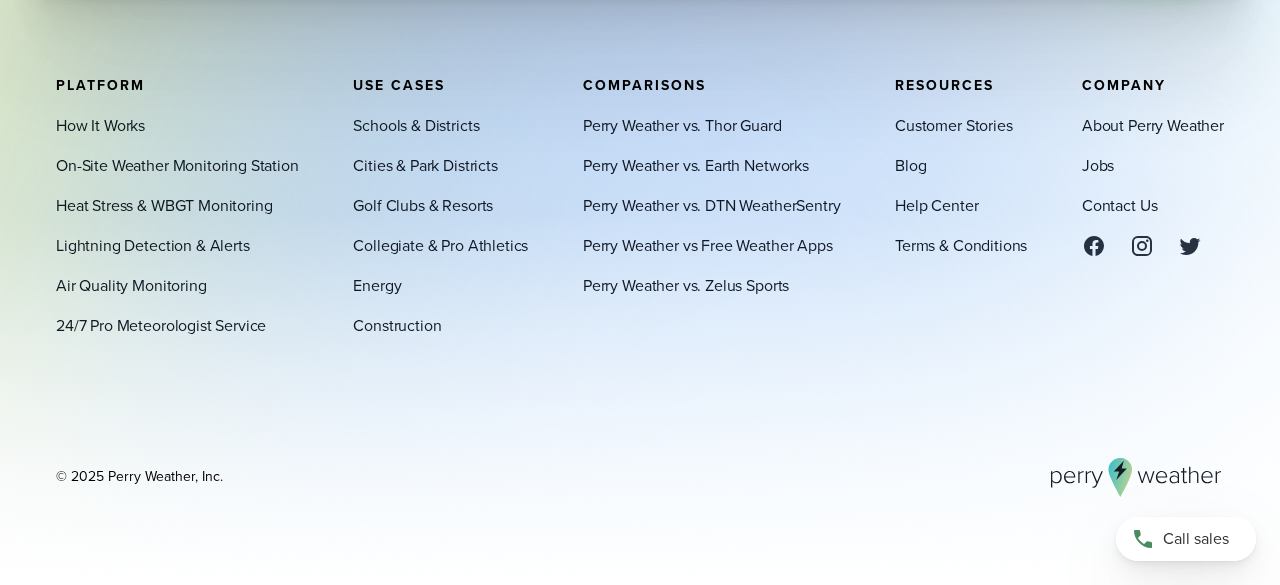 click on "Platform
How It Works
On-Site Weather Monitoring Station
Heat Stress & WBGT Monitoring
Lightning Detection & Alerts
Air Quality Monitoring" at bounding box center (640, 287) 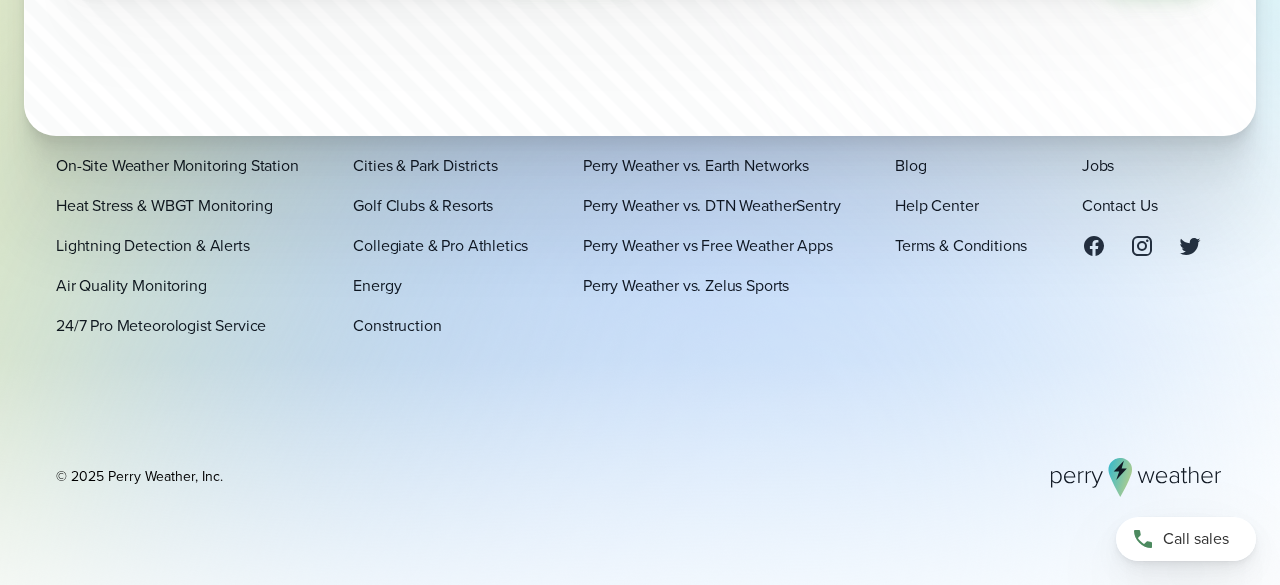 scroll, scrollTop: 4638, scrollLeft: 0, axis: vertical 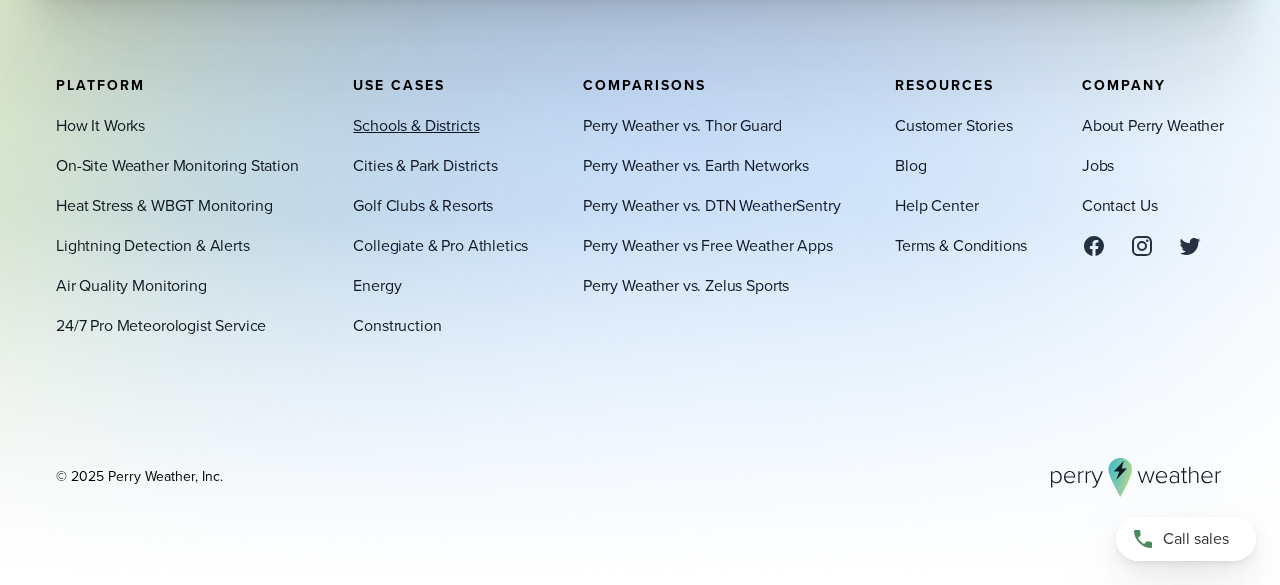 click on "Schools & Districts" at bounding box center [416, 125] 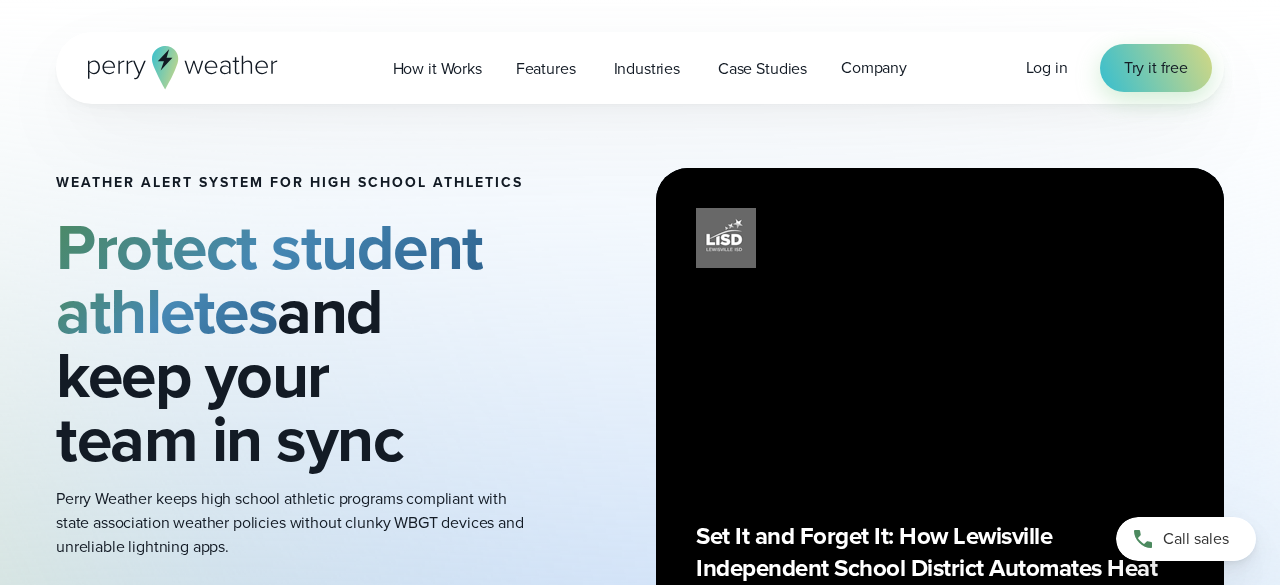 scroll, scrollTop: 0, scrollLeft: 0, axis: both 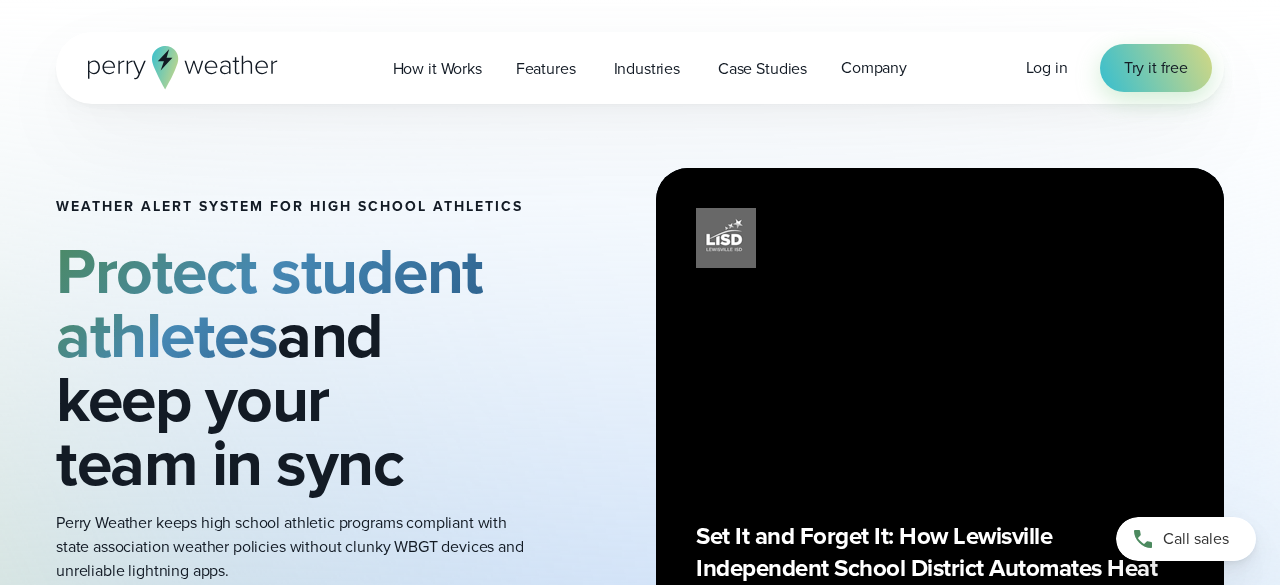 type on "**********" 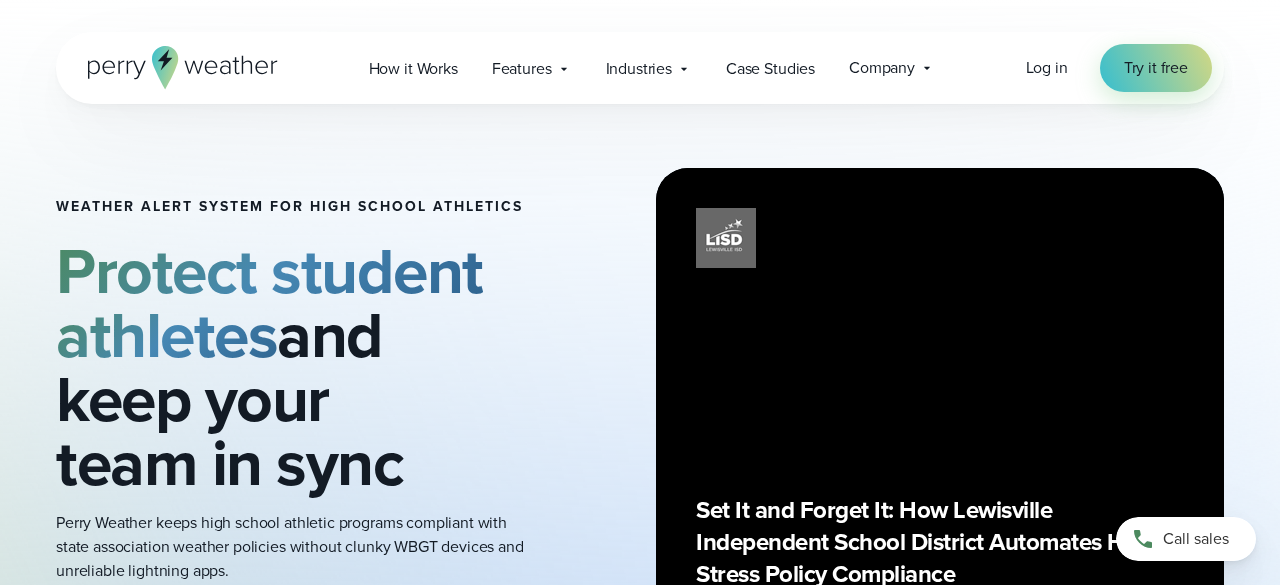 scroll, scrollTop: 0, scrollLeft: 0, axis: both 